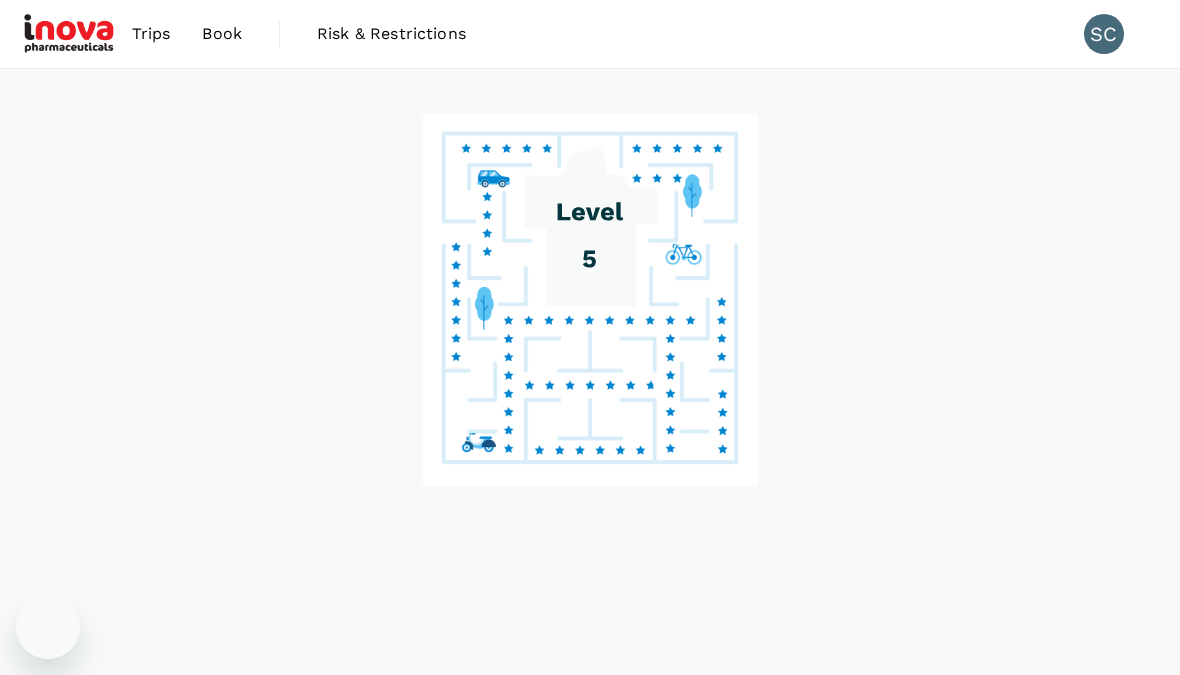 scroll, scrollTop: 0, scrollLeft: 0, axis: both 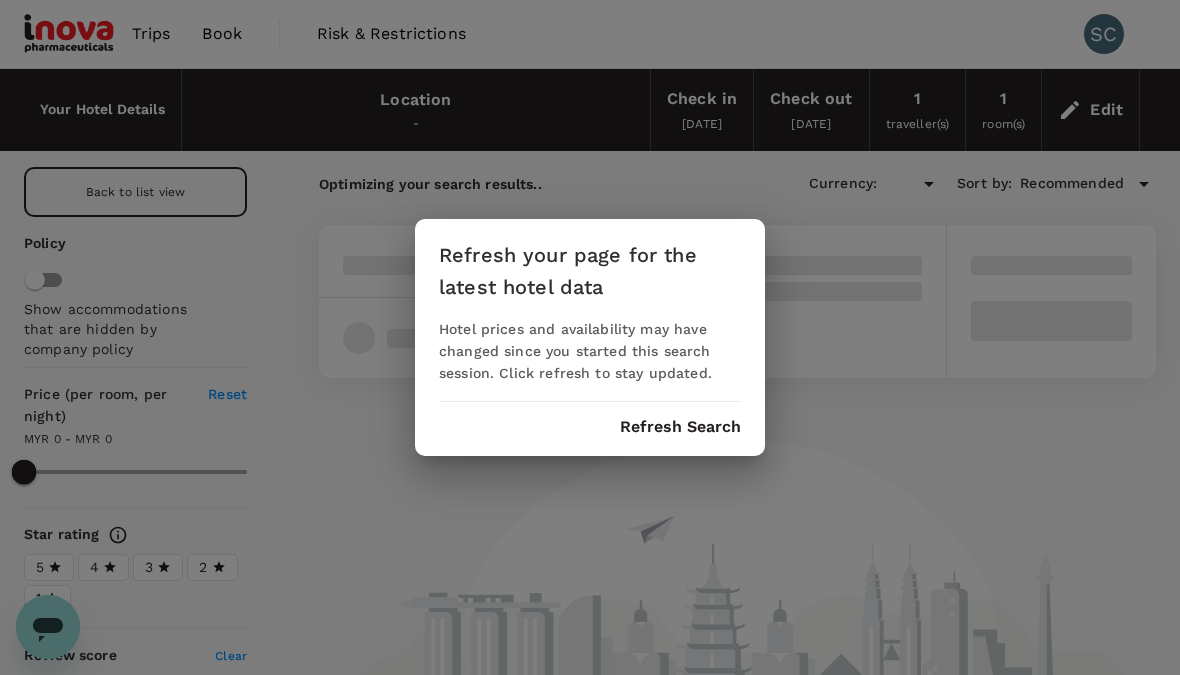type on "MYR" 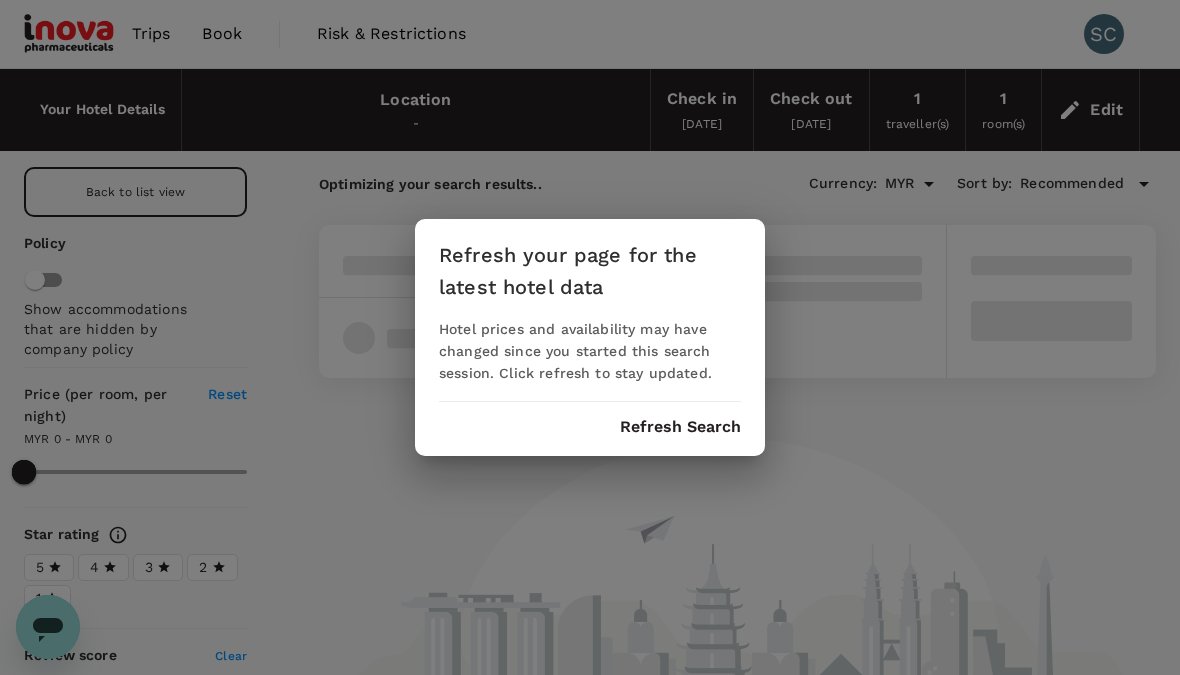 click on "Refresh Search" at bounding box center [680, 427] 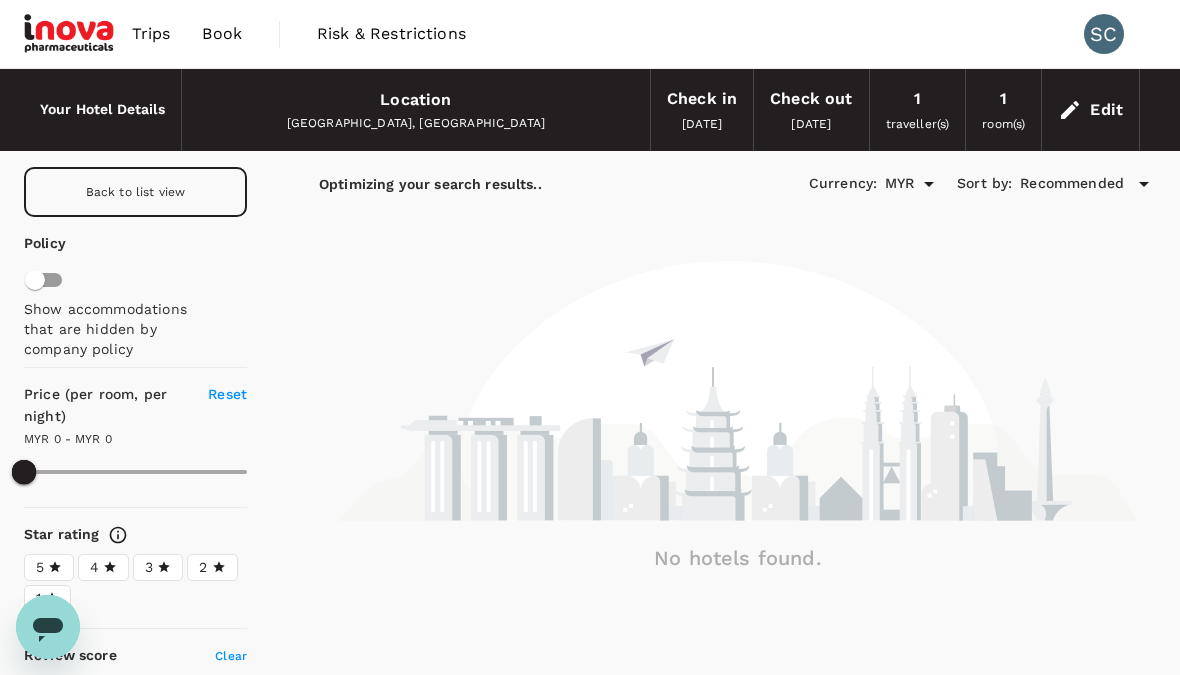 click on "Back to list view" at bounding box center (135, 192) 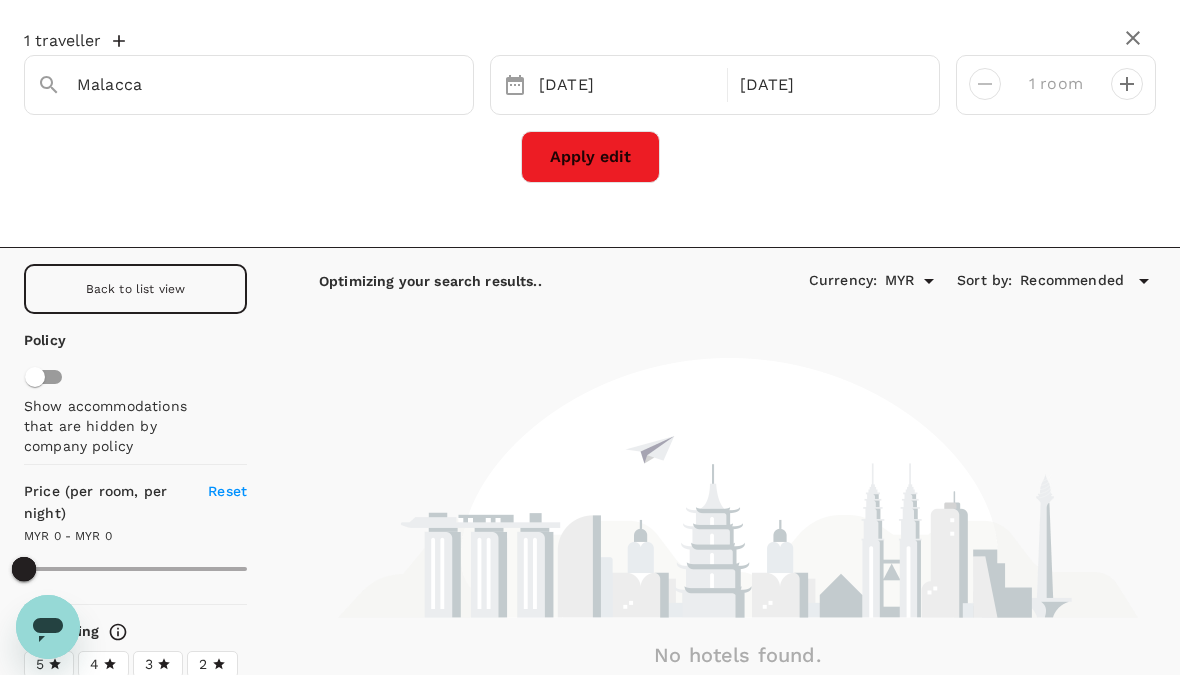 scroll, scrollTop: 31, scrollLeft: 0, axis: vertical 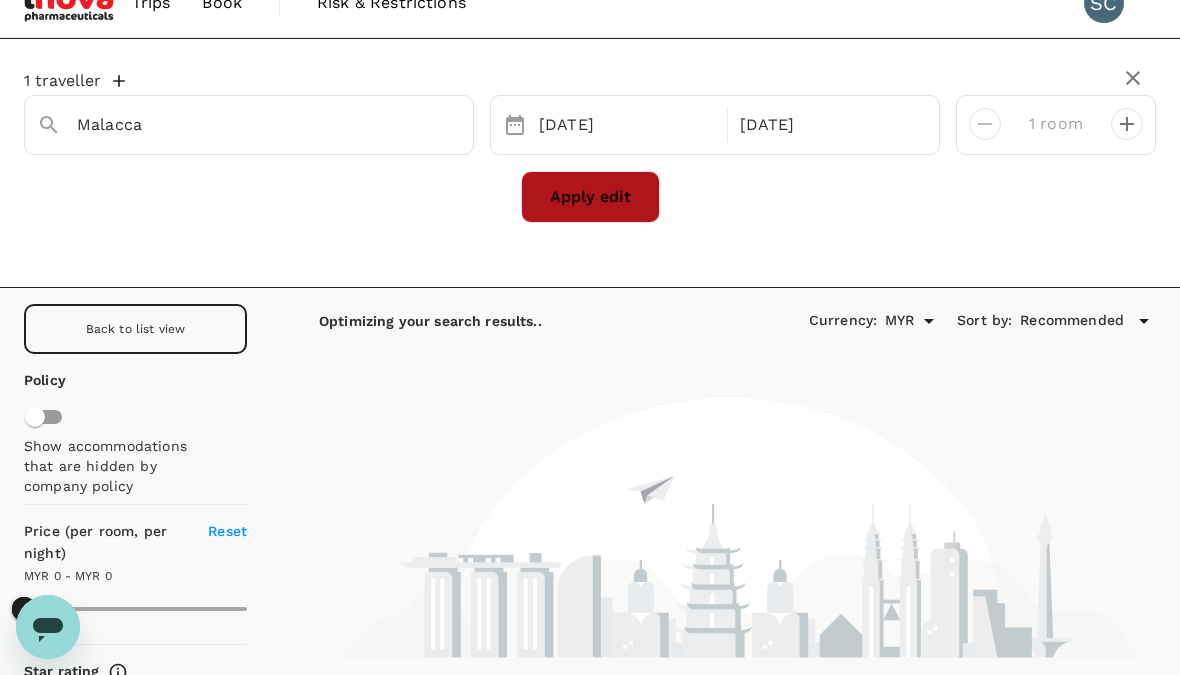 click on "Apply edit" at bounding box center (590, 197) 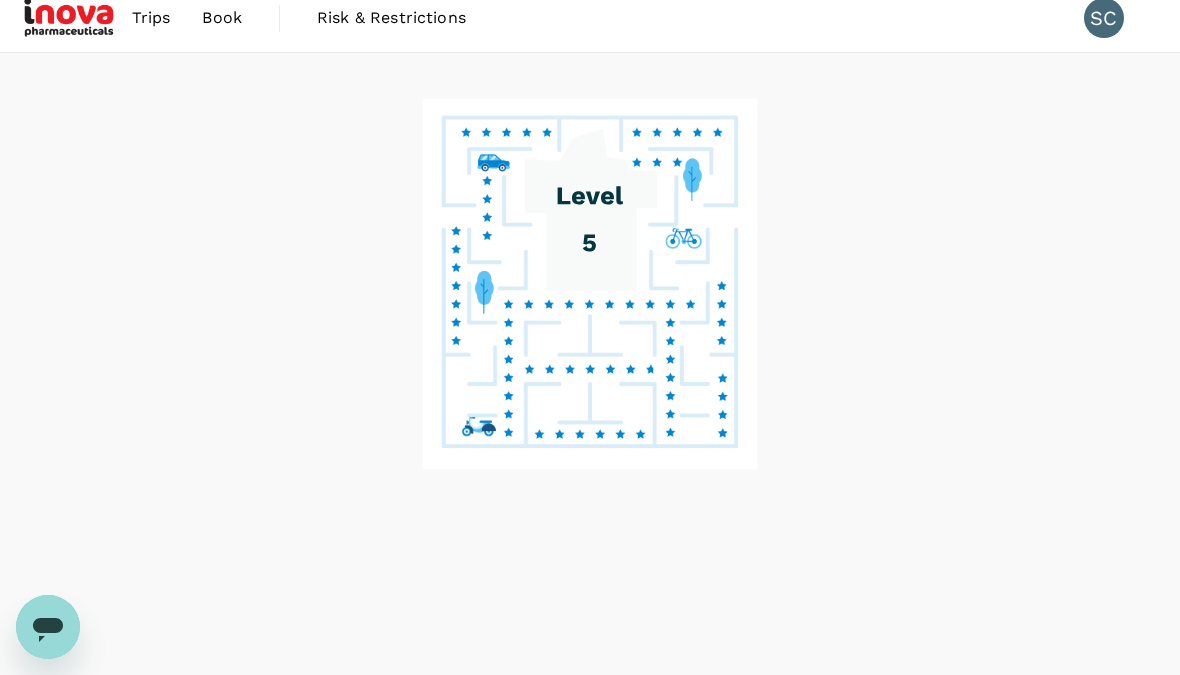 scroll, scrollTop: 0, scrollLeft: 0, axis: both 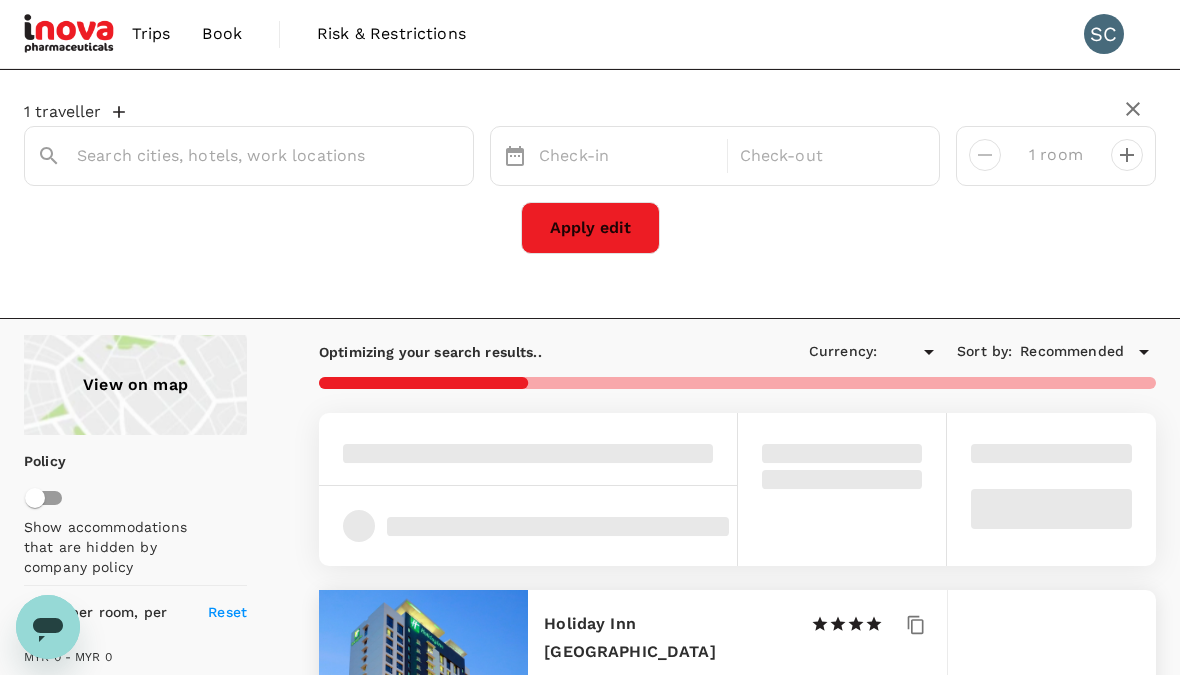 type on "1021.94" 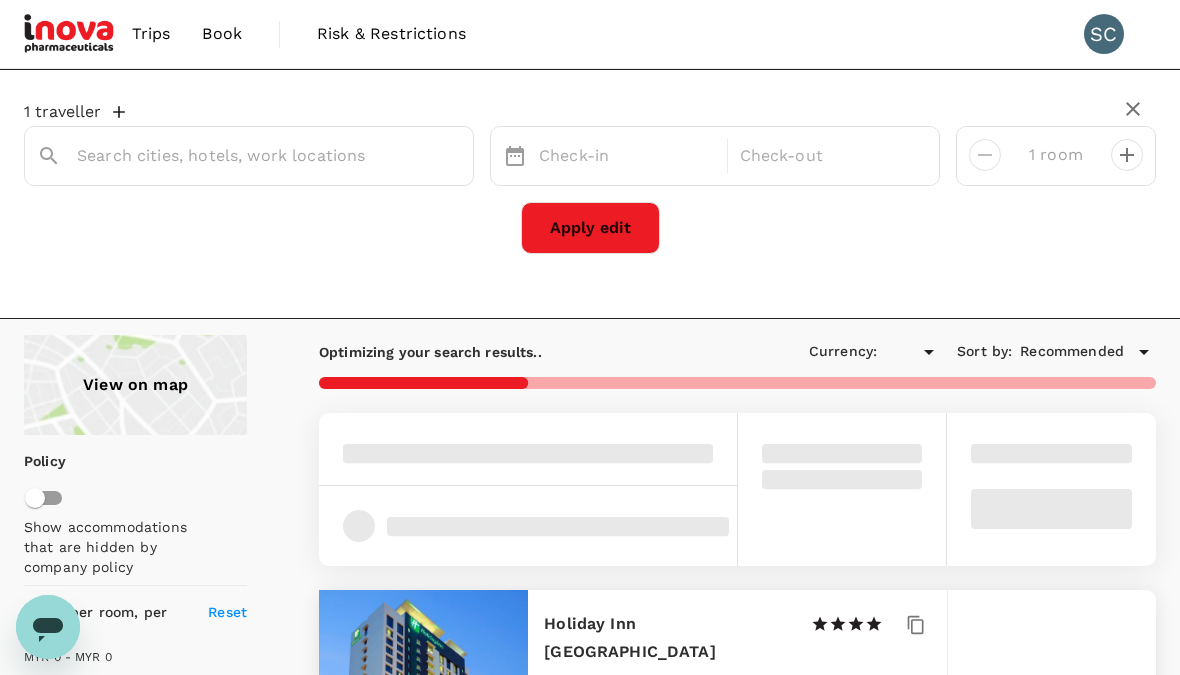 type on "MYR" 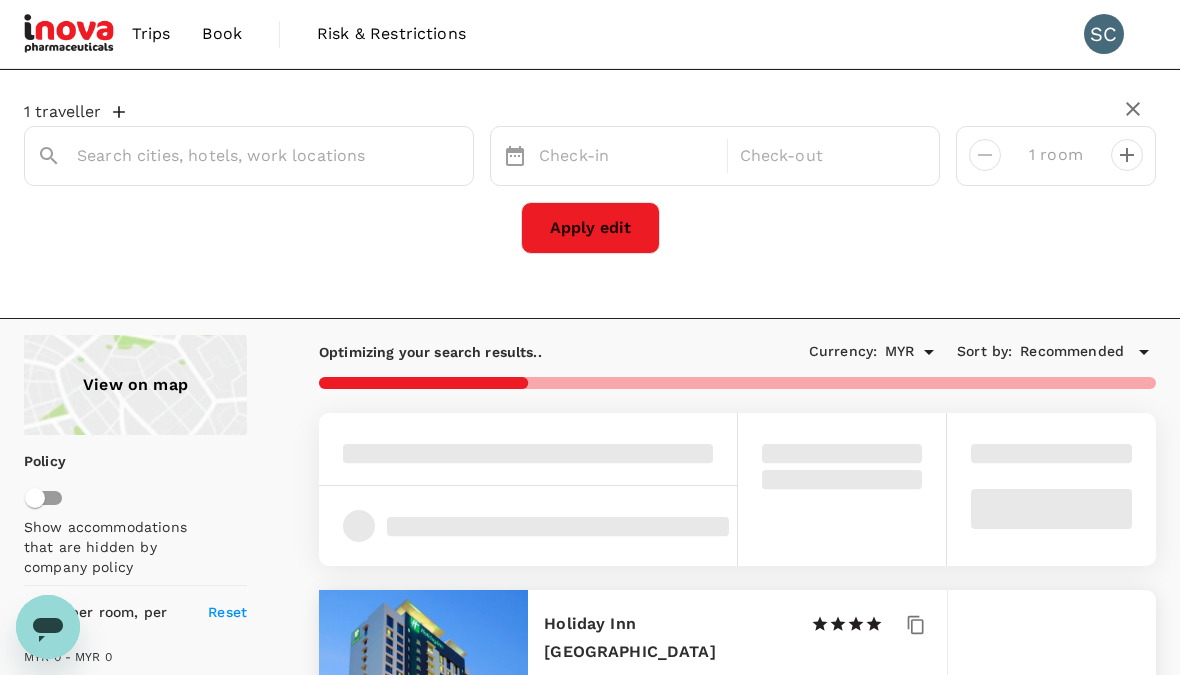 type on "Malacca" 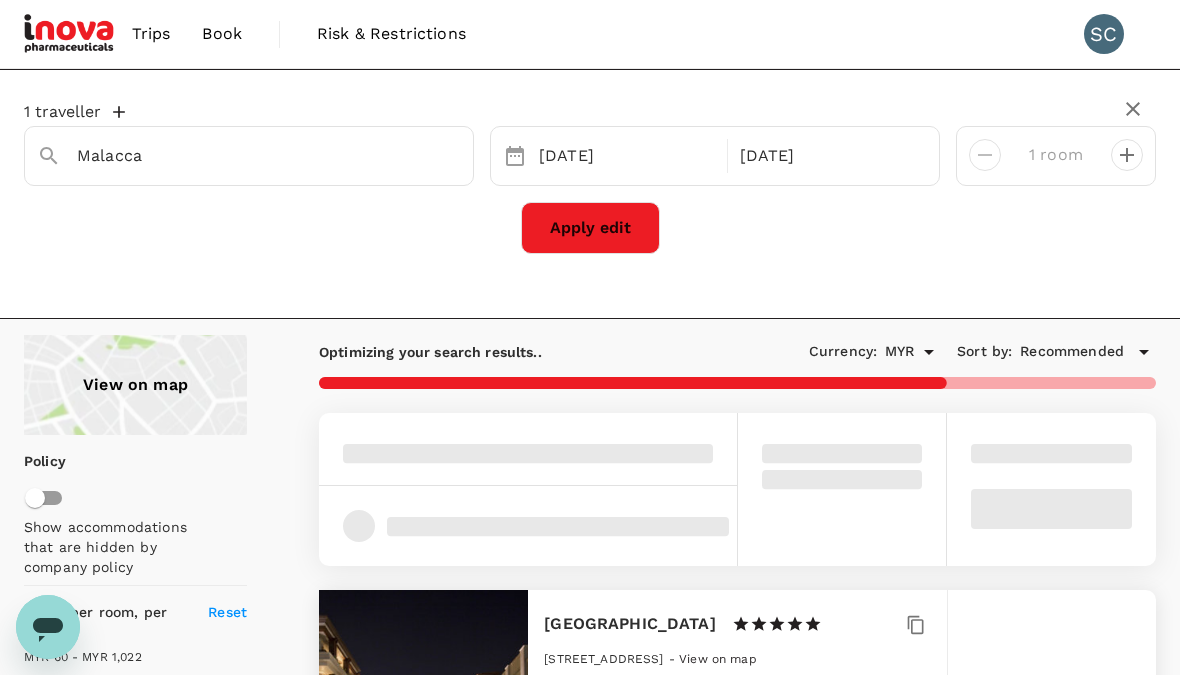 type on "1021.94" 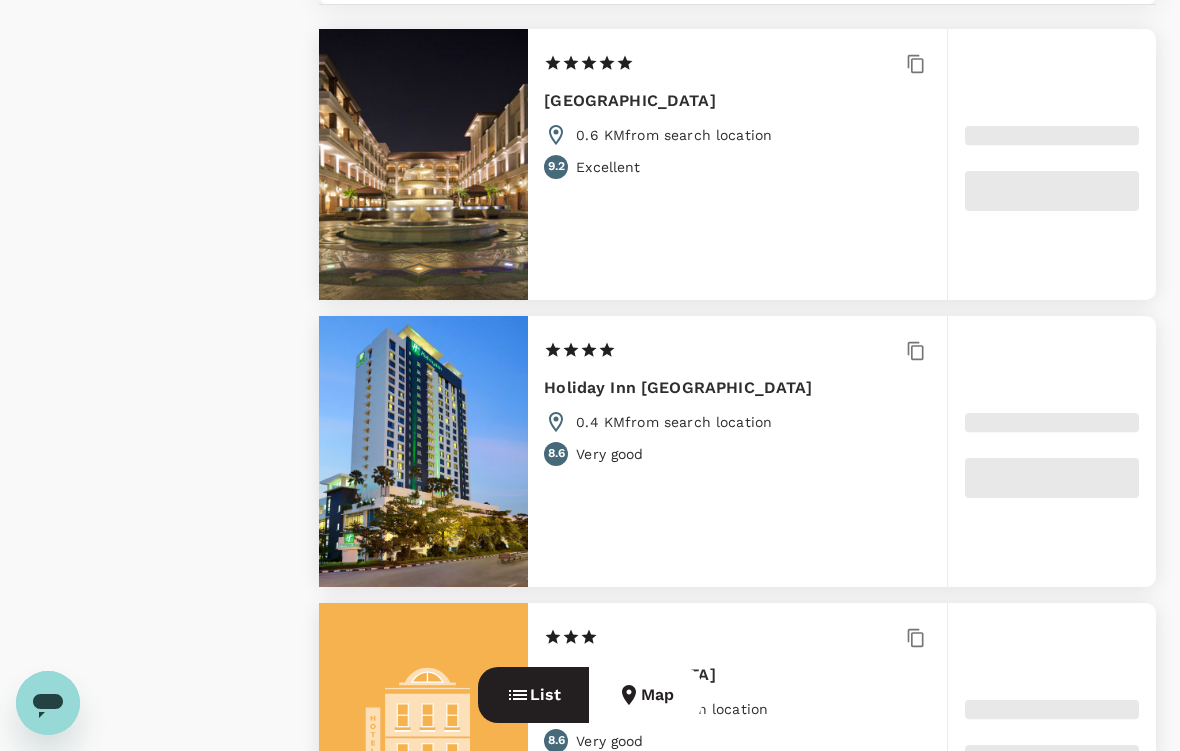 type on "MYR" 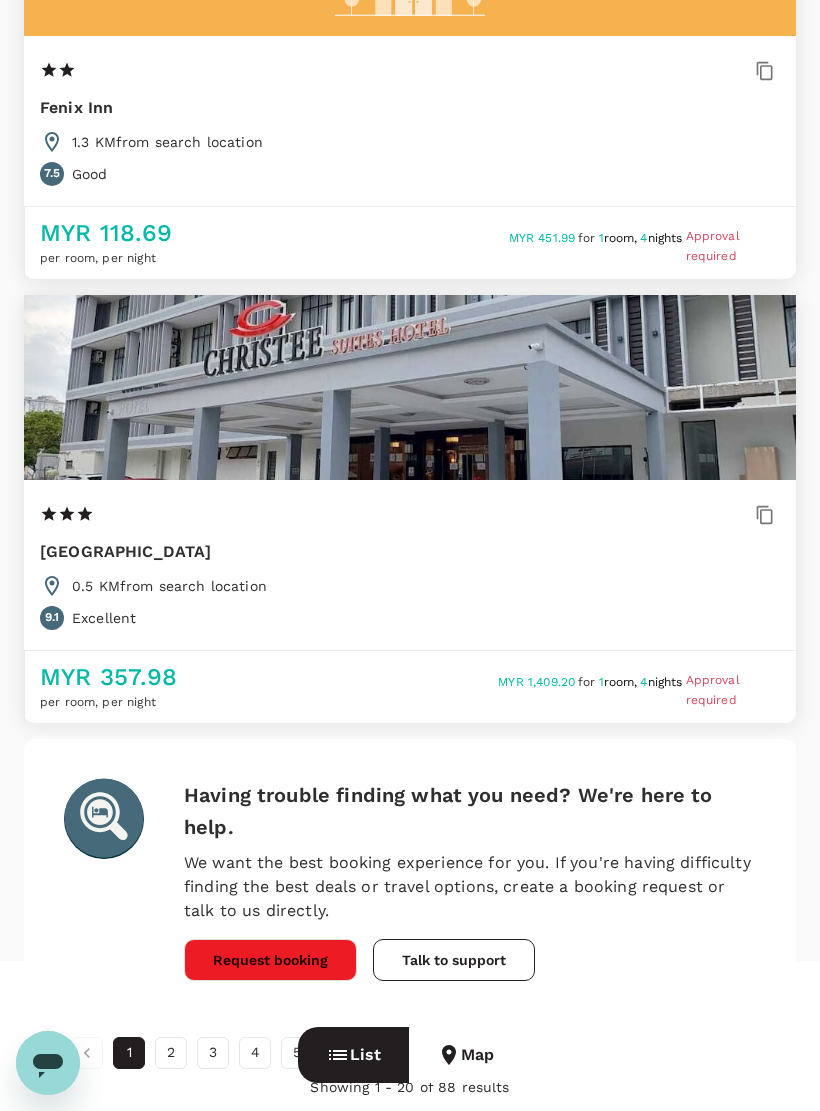 scroll, scrollTop: 8496, scrollLeft: 0, axis: vertical 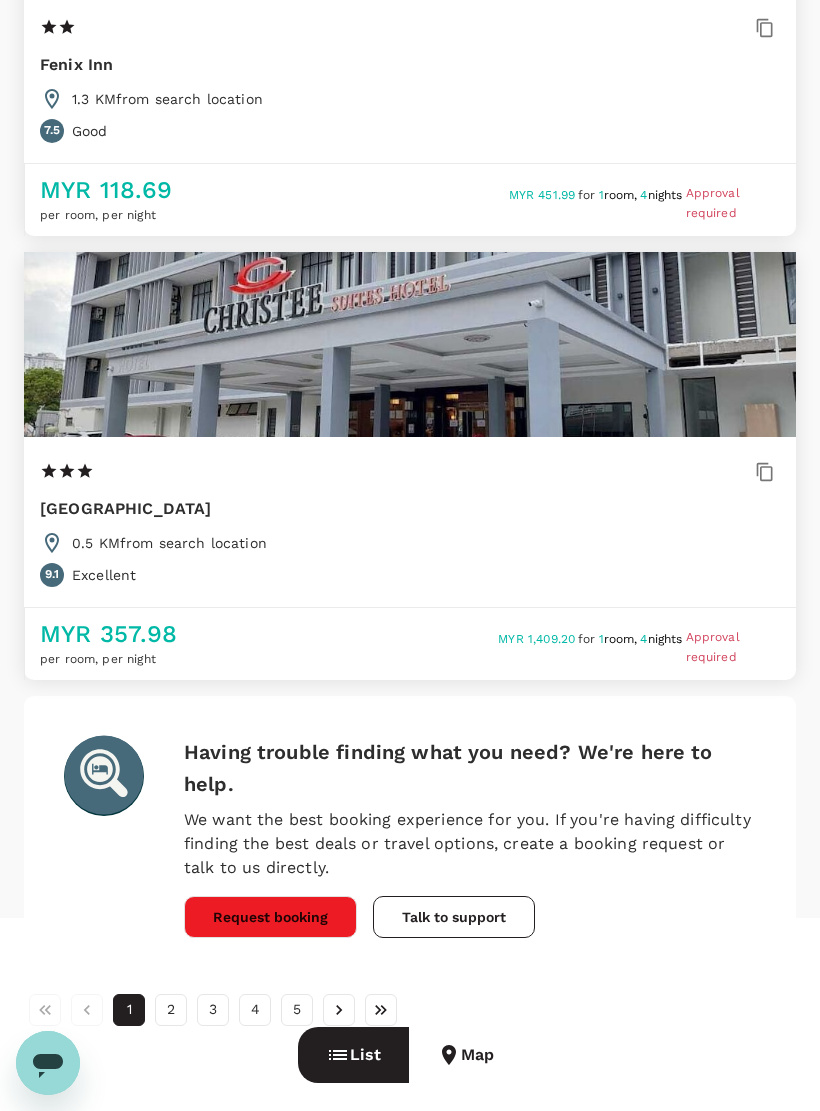 click on "2" at bounding box center (171, 1010) 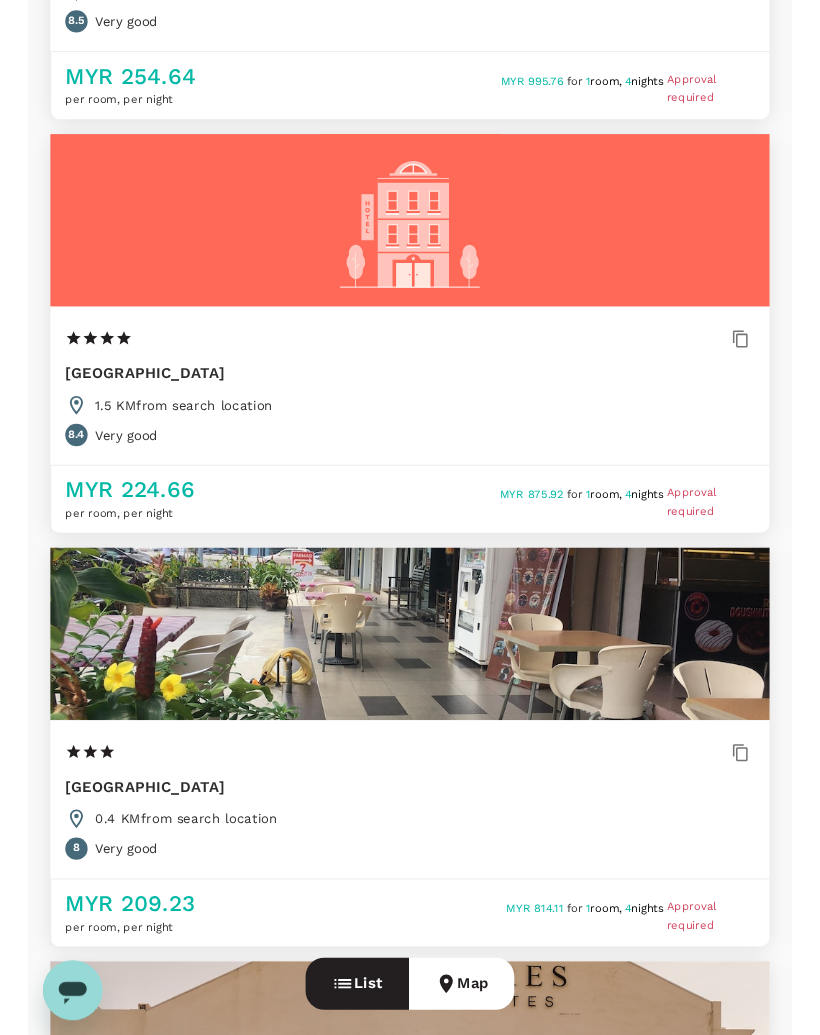 scroll, scrollTop: 1982, scrollLeft: 0, axis: vertical 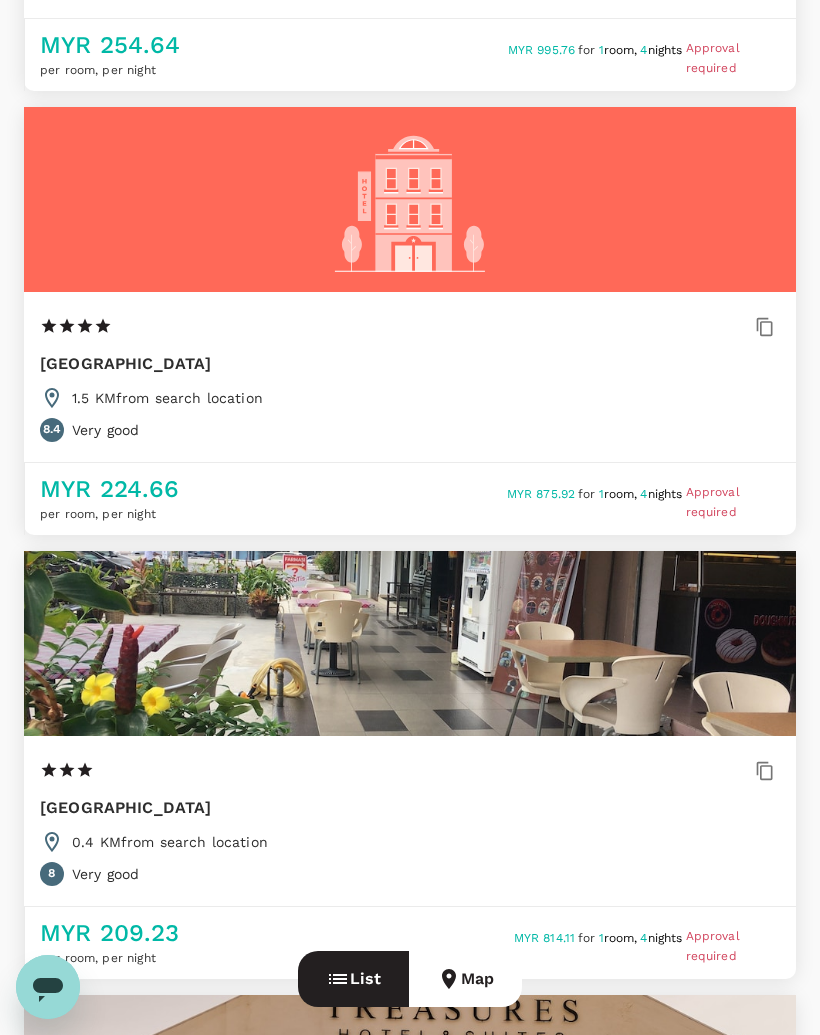 click on "1.5 KM  from search location" at bounding box center (167, 398) 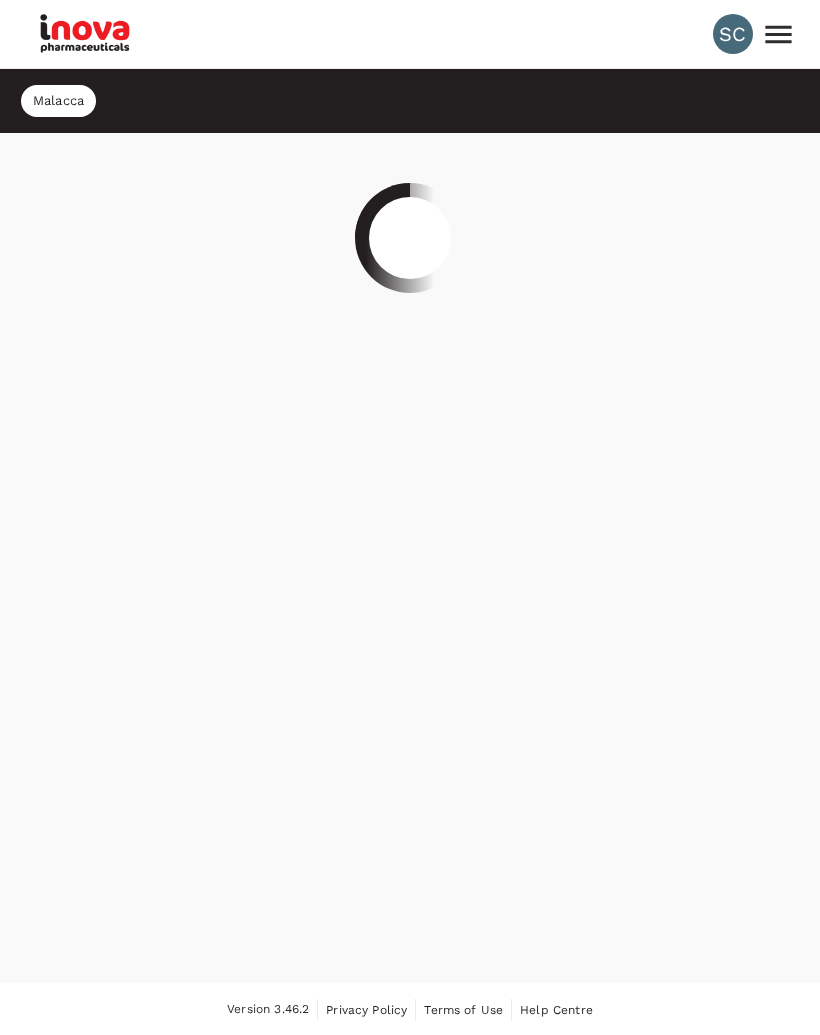 scroll, scrollTop: 0, scrollLeft: 0, axis: both 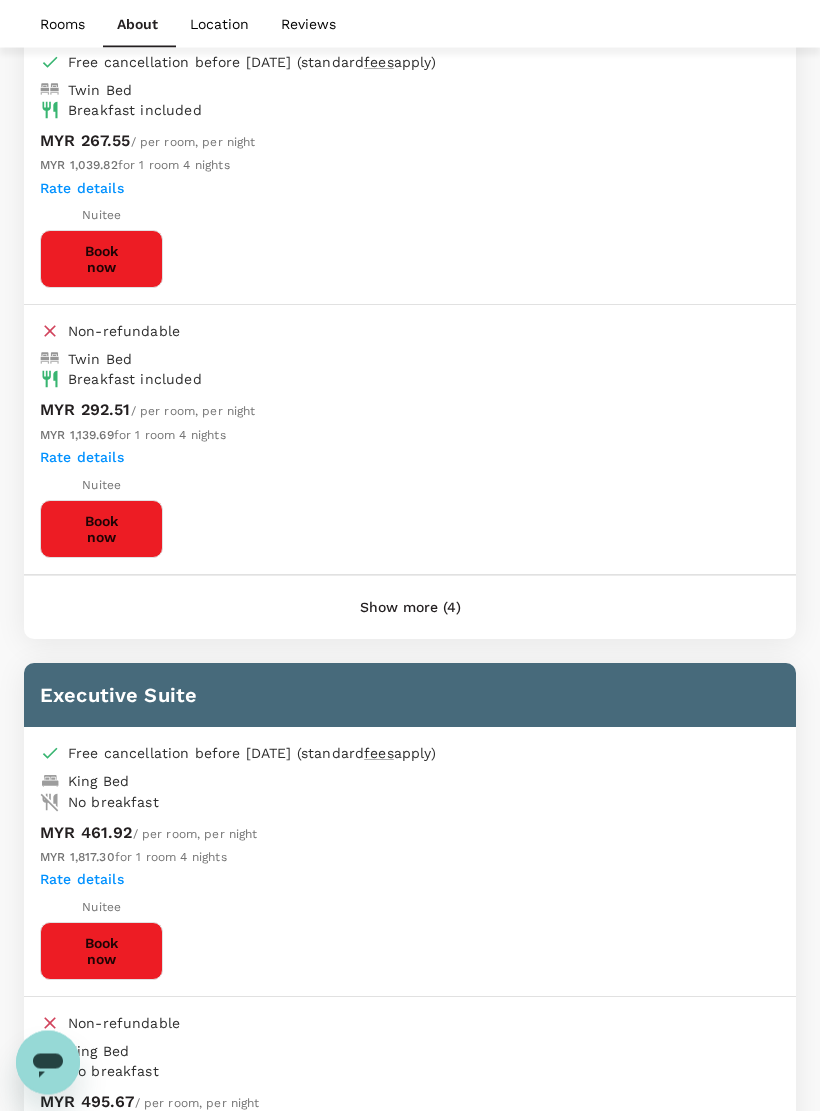 click on "Show more (4)" at bounding box center [410, 609] 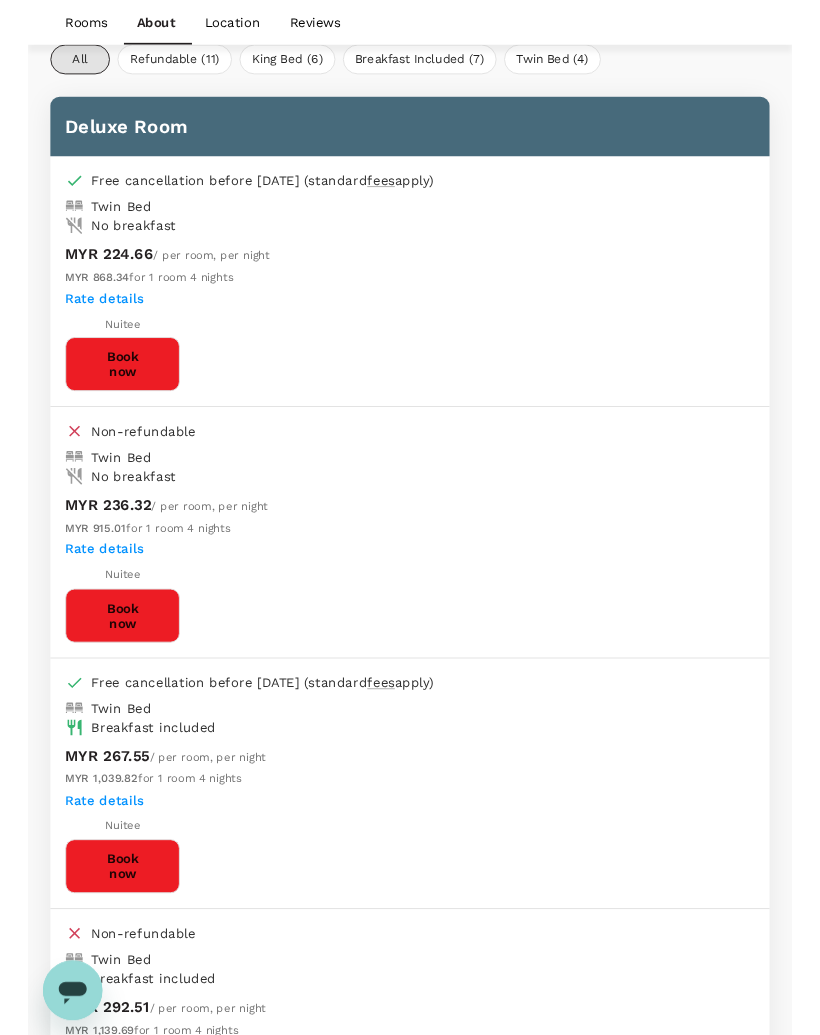 scroll, scrollTop: 1126, scrollLeft: 0, axis: vertical 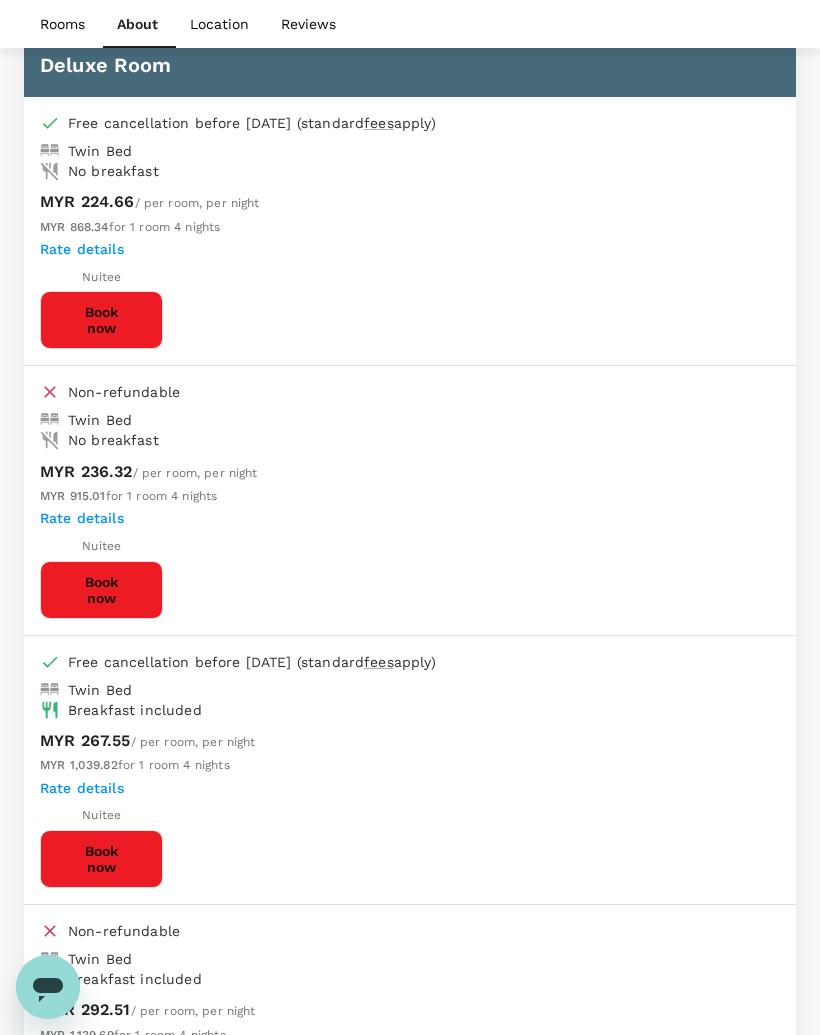 click on "Book now" at bounding box center [101, 320] 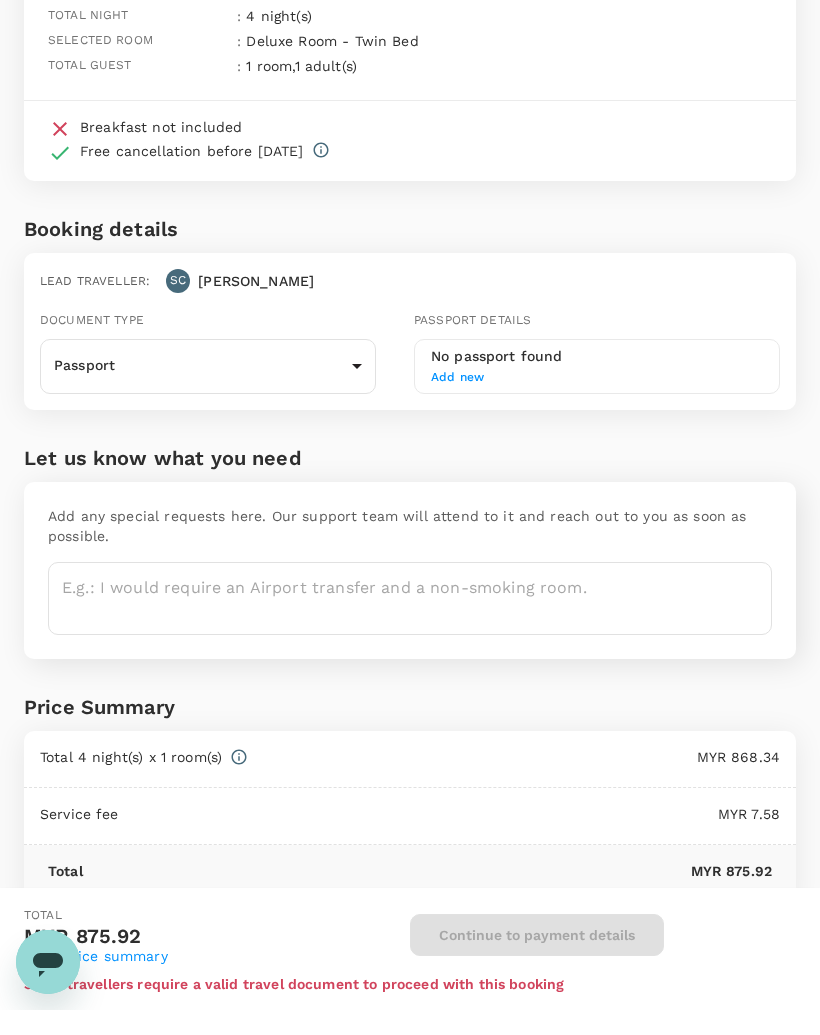 scroll, scrollTop: 180, scrollLeft: 0, axis: vertical 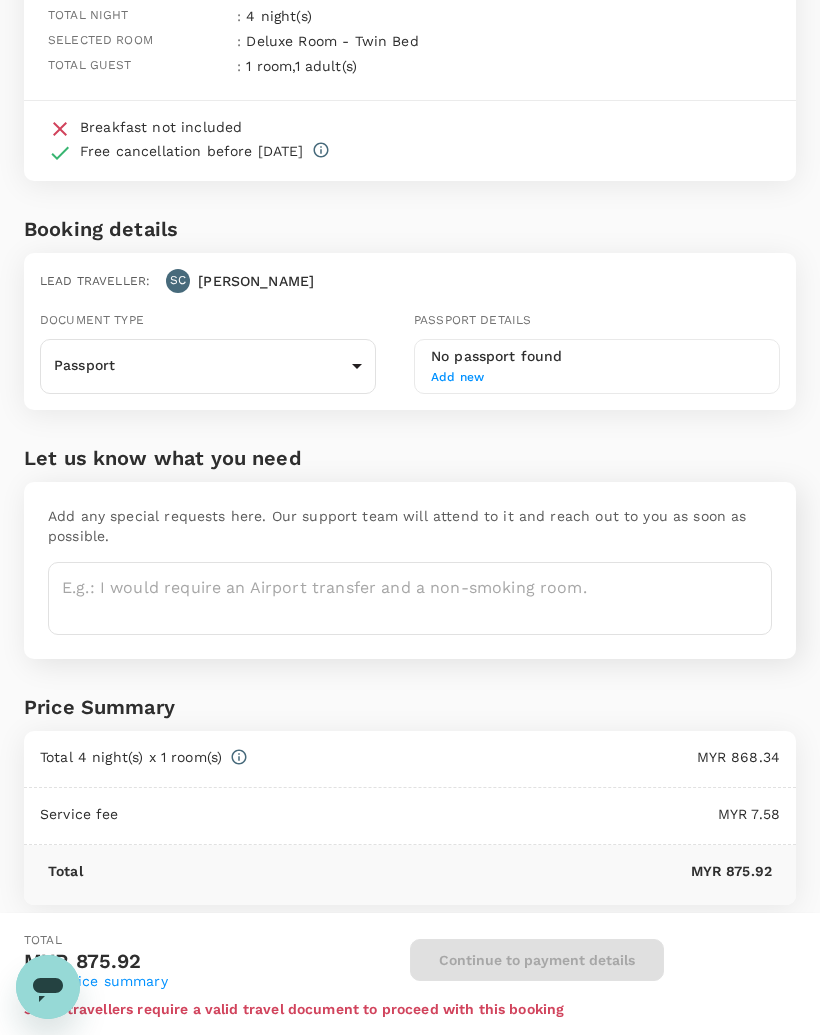 click on "Continue to payment details" at bounding box center (603, 960) 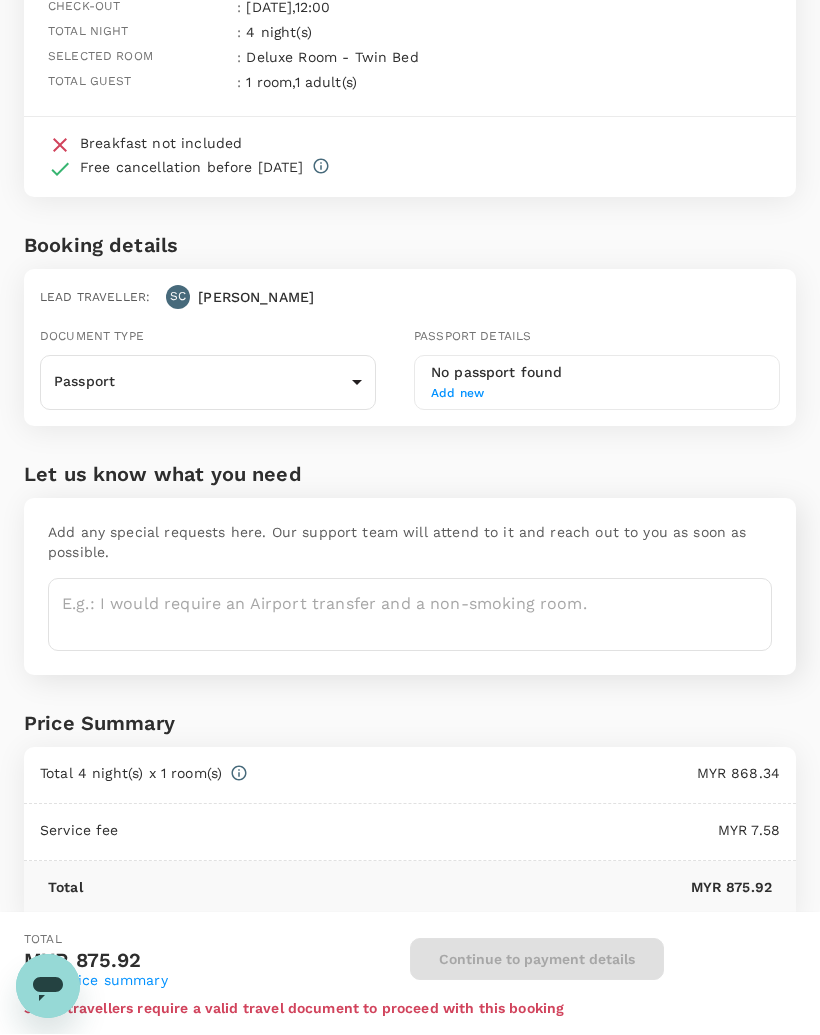 scroll, scrollTop: 165, scrollLeft: 0, axis: vertical 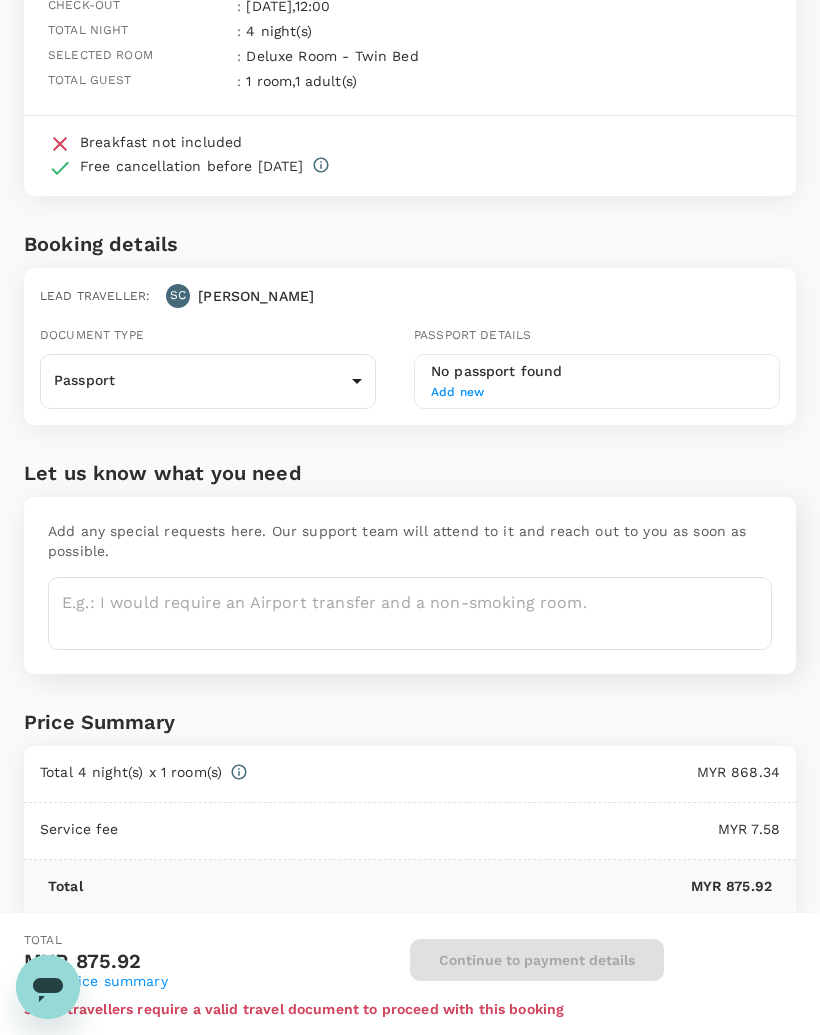 click 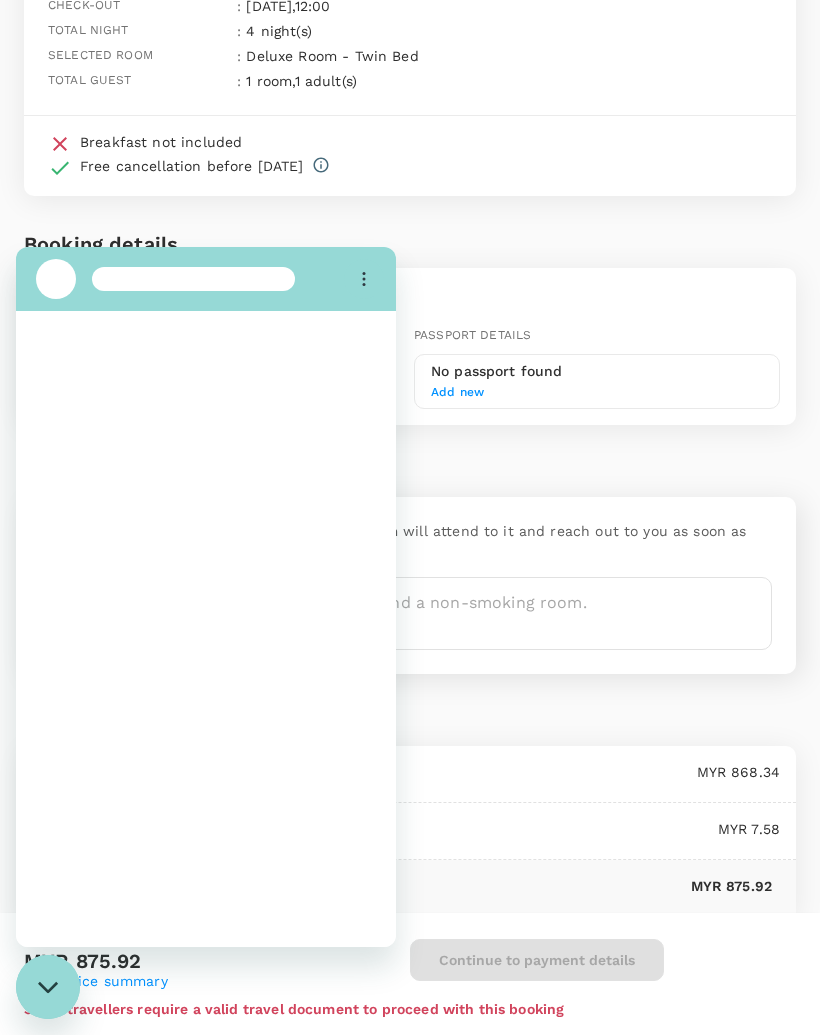 scroll, scrollTop: 0, scrollLeft: 0, axis: both 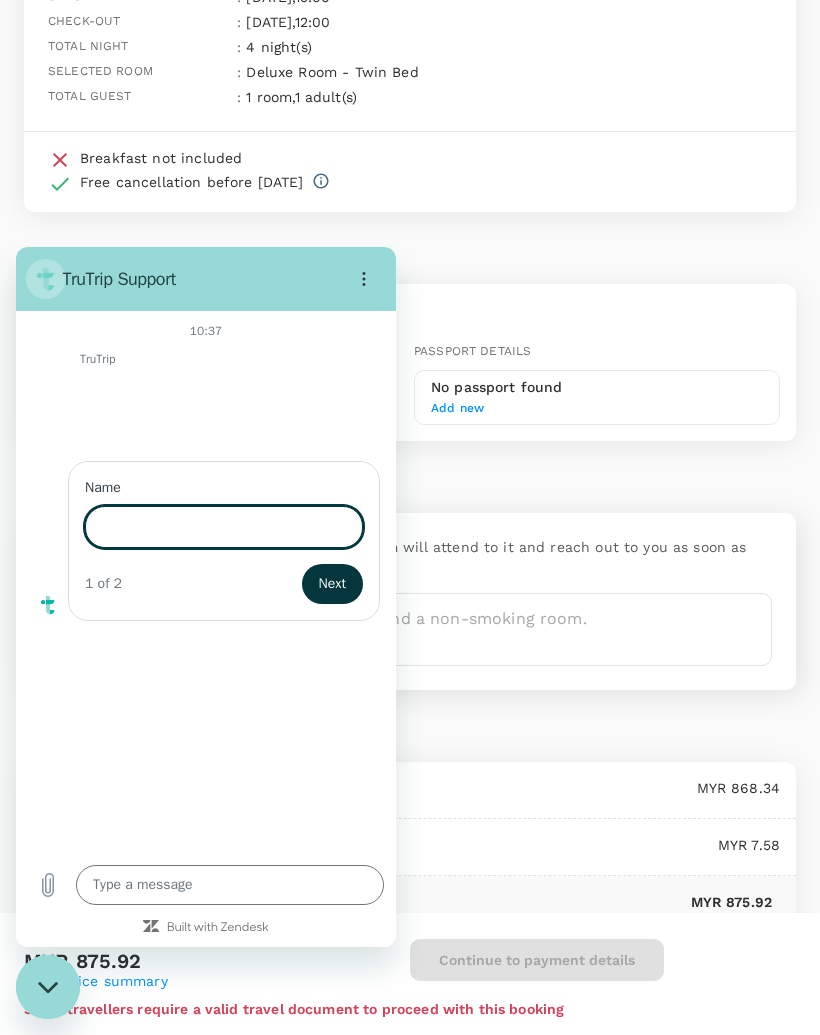 click 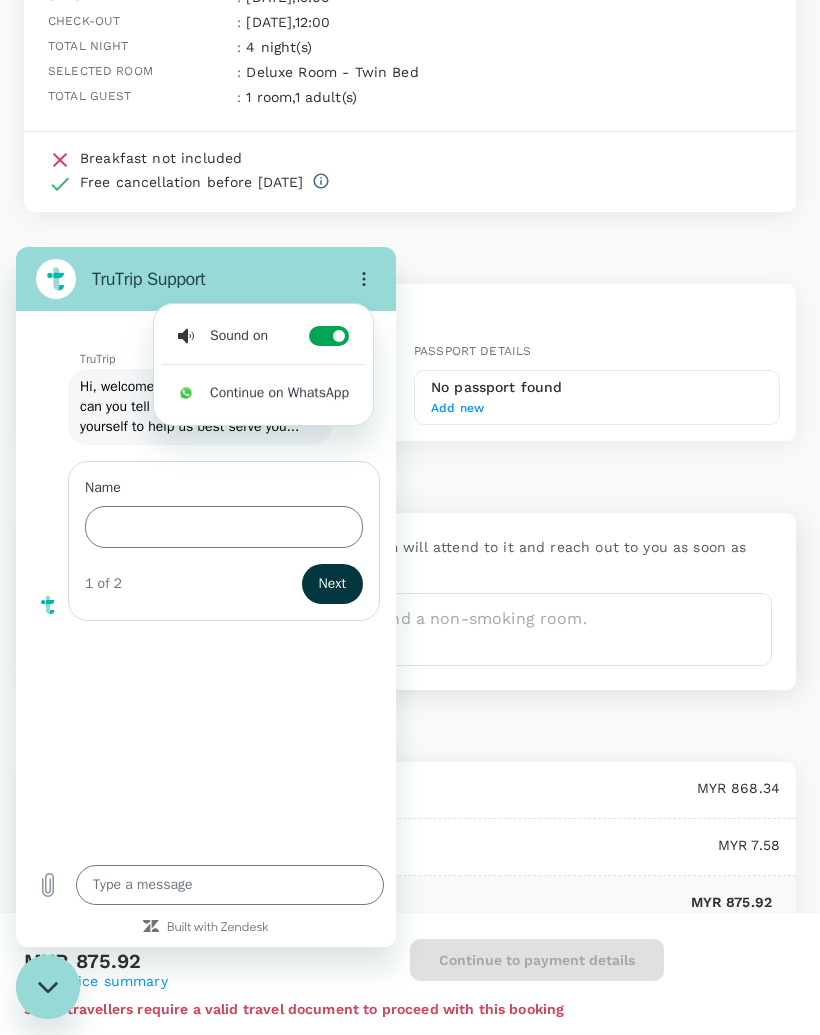 click 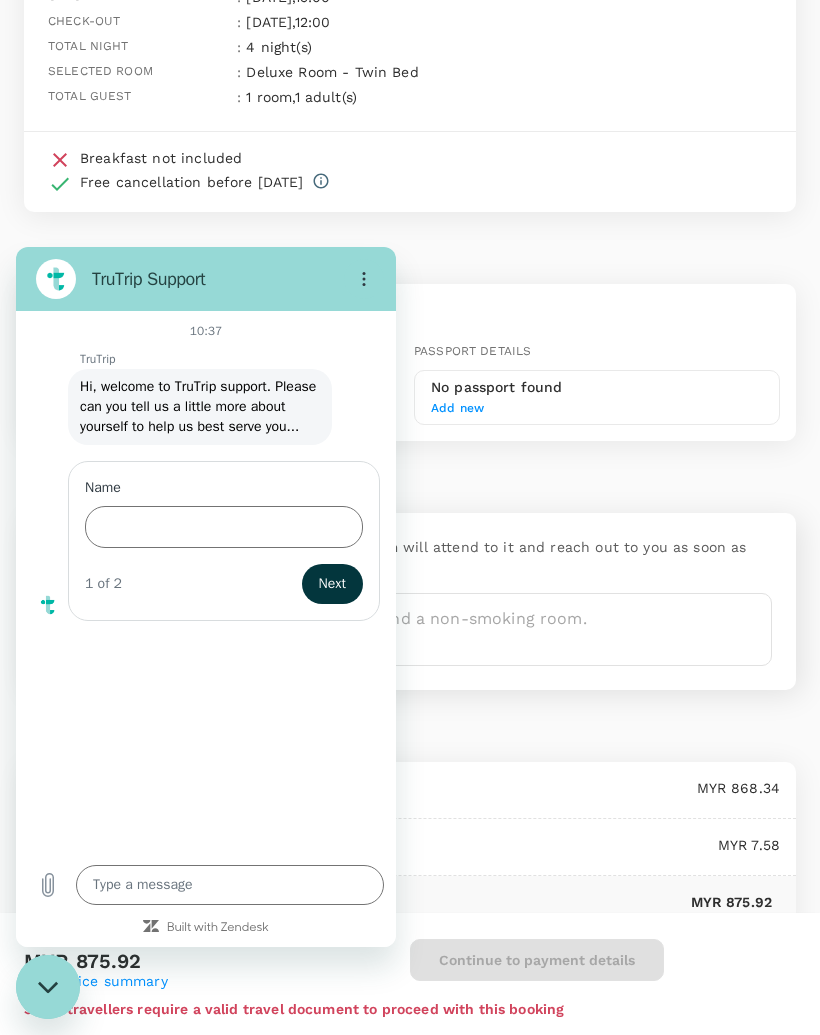 click 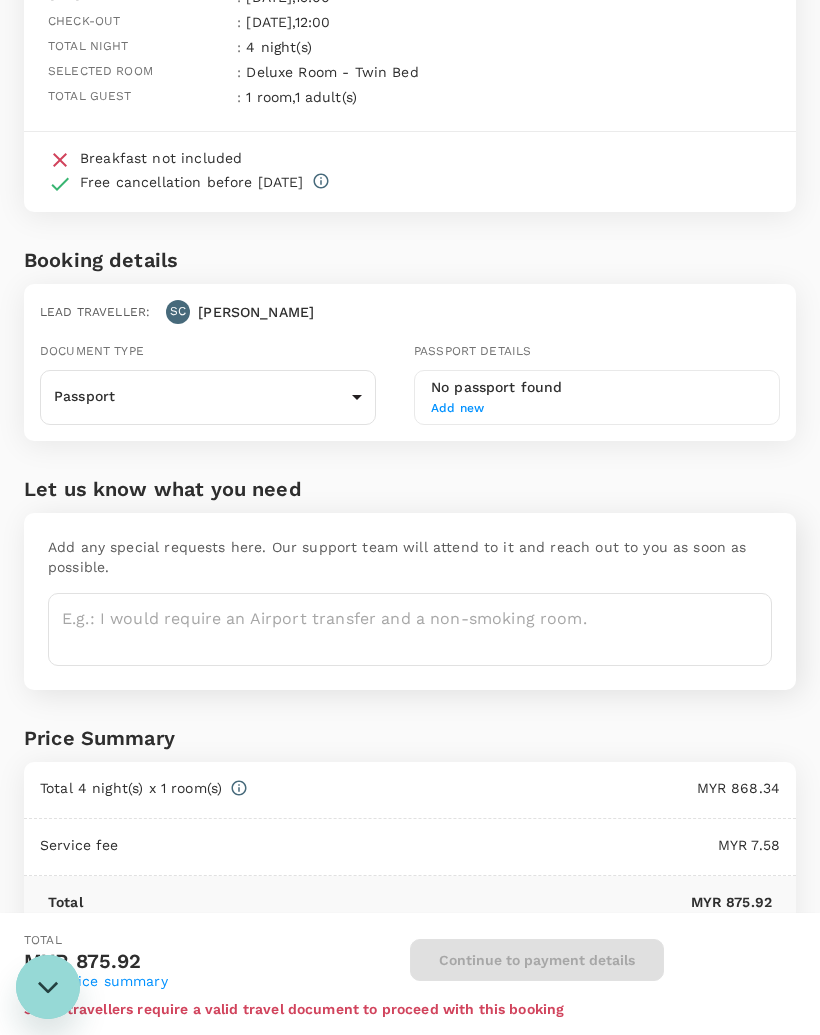 type on "x" 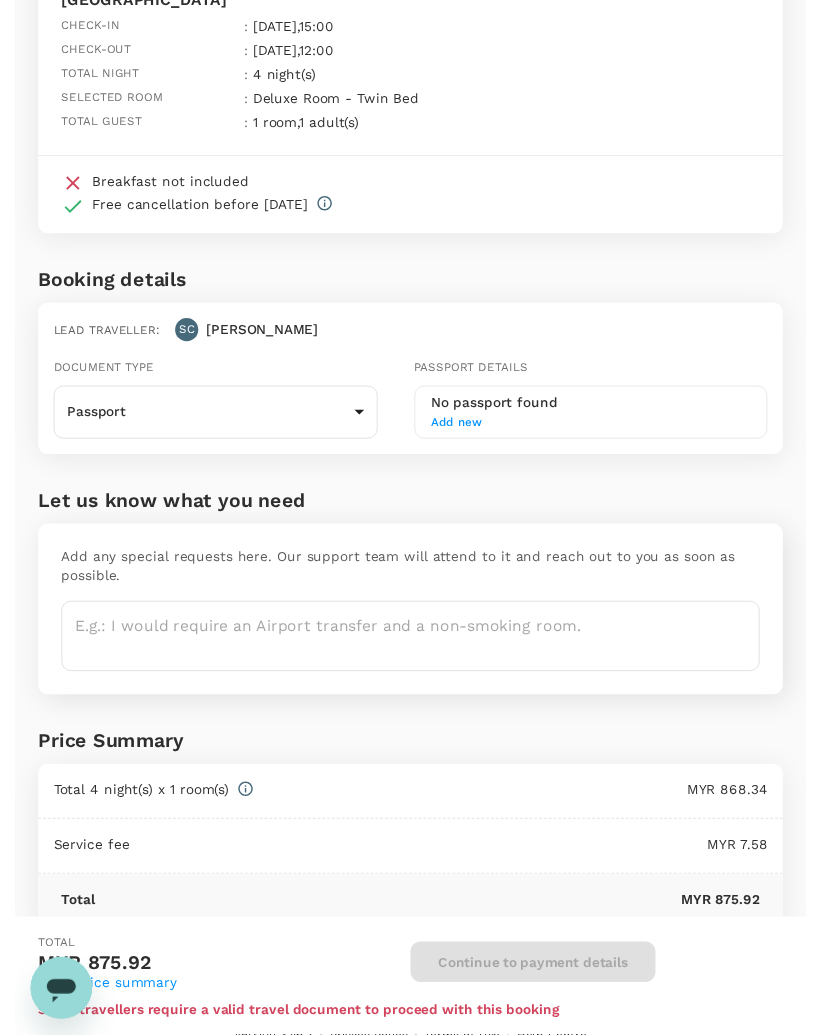 scroll, scrollTop: 117, scrollLeft: 0, axis: vertical 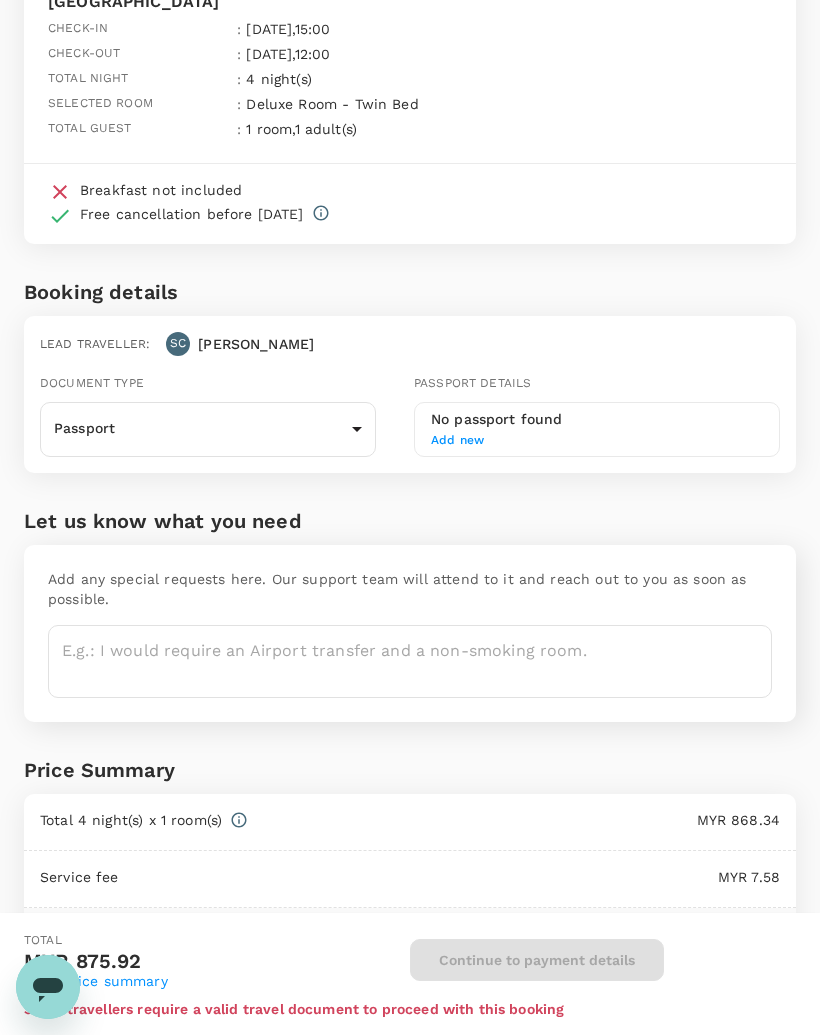 click on "Back to hotel details Review selection You've selected Swiss-Garden Hotel Melaka Check-in : 21 Jul 2025 ,  15:00 Check-out : 25 Jul 2025 ,  12:00 Total night : 4   night(s) Selected room : Deluxe Room - Twin Bed Total guest : 1   room ,  1   adult(s) Breakfast not included Free cancellation before 17 Jul 2025 Booking details Lead traveller : SC Shirley Document type Passport Passport ​ Passport details No passport found Add new Let us know what you need Add any special requests here. Our support team will attend to it and reach out to you as soon as possible. x ​ Price Summary Total 4 night(s) x 1 room(s) MYR 868.34 Service fee MYR 7.58 Total MYR 875.92 Total MYR 875.92 View price summary Continue to payment details Some travellers require a valid travel document to proceed with this booking Version 3.46.2 Privacy Policy Terms of Use Help Centre Edit View details" at bounding box center (410, 492) 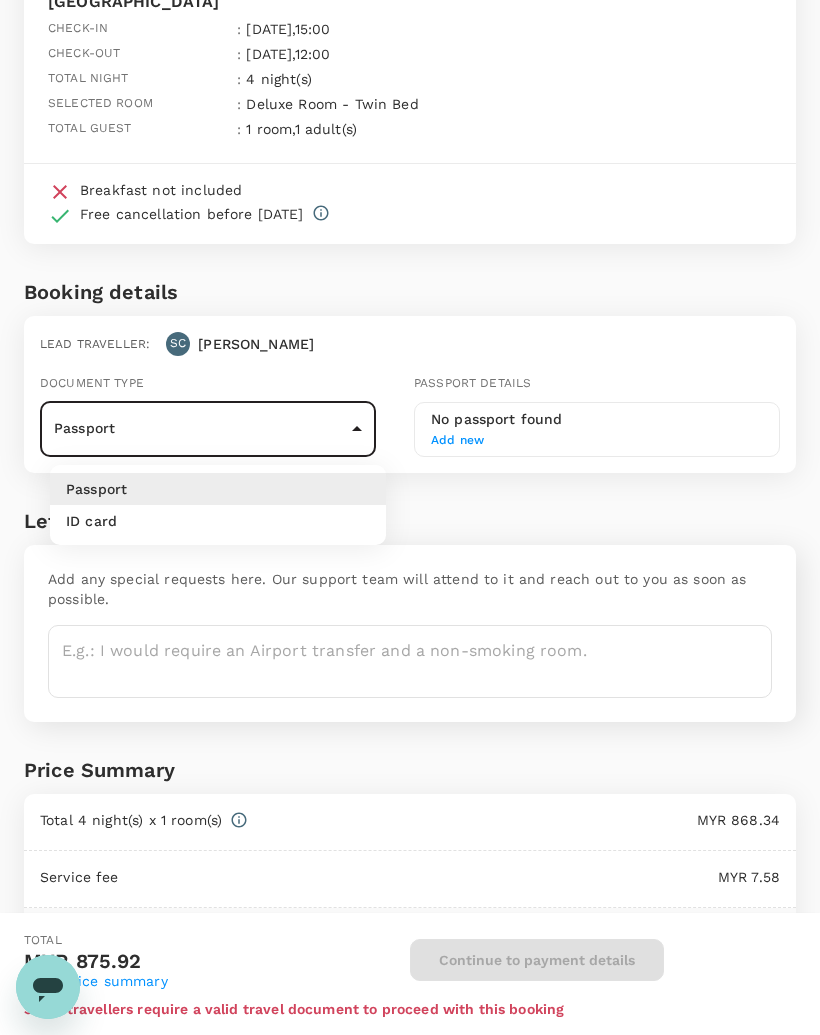 click on "ID card" at bounding box center [218, 521] 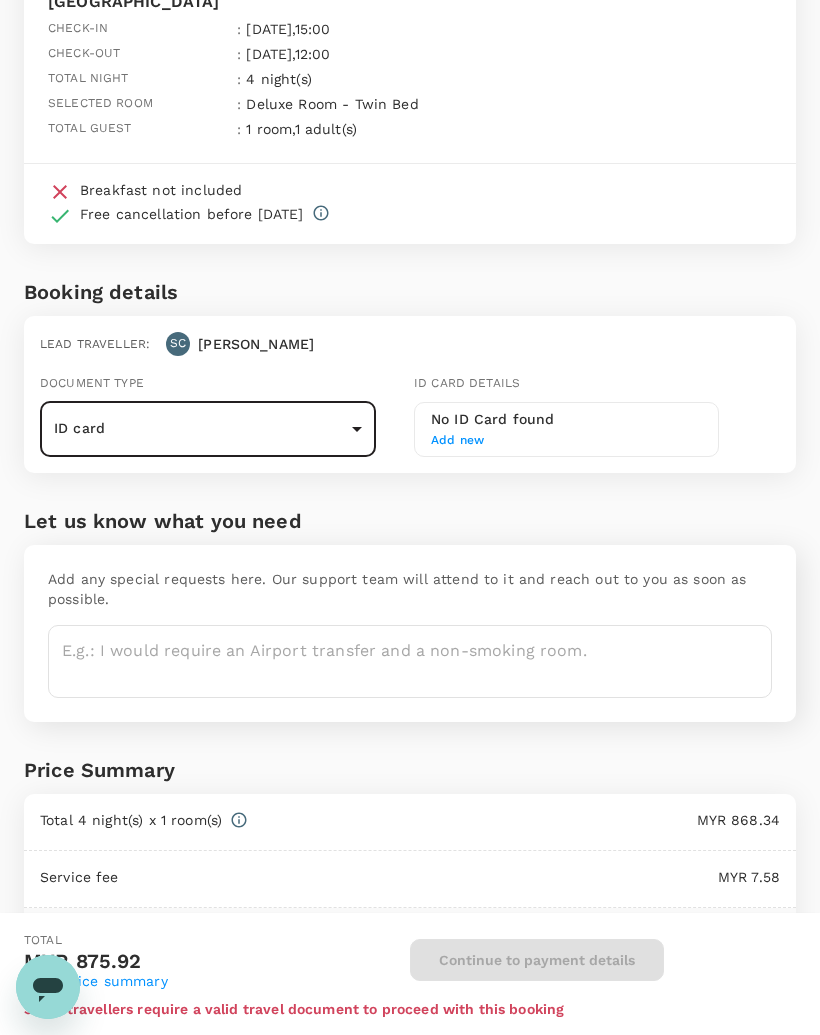 click on "Add new" at bounding box center (566, 441) 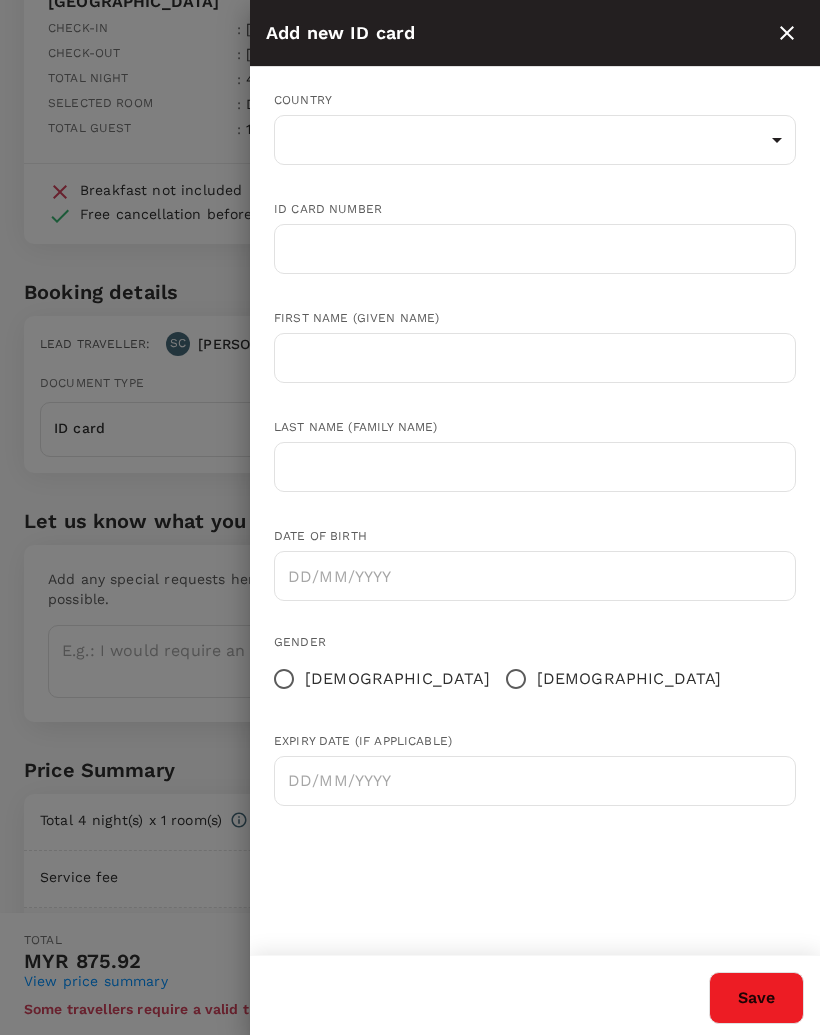 click on "Back to hotel details Review selection You've selected Swiss-Garden Hotel Melaka Check-in : 21 Jul 2025 ,  15:00 Check-out : 25 Jul 2025 ,  12:00 Total night : 4   night(s) Selected room : Deluxe Room - Twin Bed Total guest : 1   room ,  1   adult(s) Breakfast not included Free cancellation before 17 Jul 2025 Booking details Lead traveller : SC Shirley Document type ID card Id card ​ Id card details No ID Card found Add new Let us know what you need Add any special requests here. Our support team will attend to it and reach out to you as soon as possible. x ​ Price Summary Total 4 night(s) x 1 room(s) MYR 868.34 Service fee MYR 7.58 Total MYR 875.92 Total MYR 875.92 View price summary Continue to payment details Some travellers require a valid travel document to proceed with this booking Version 3.46.2 Privacy Policy Terms of Use Help Centre Edit View details Add new ID card Country ​ ​ ID card number ​ First name (Given name) ​ Last name (Family name) ​ Date of birth ​ Gender Female Male ​" at bounding box center [410, 492] 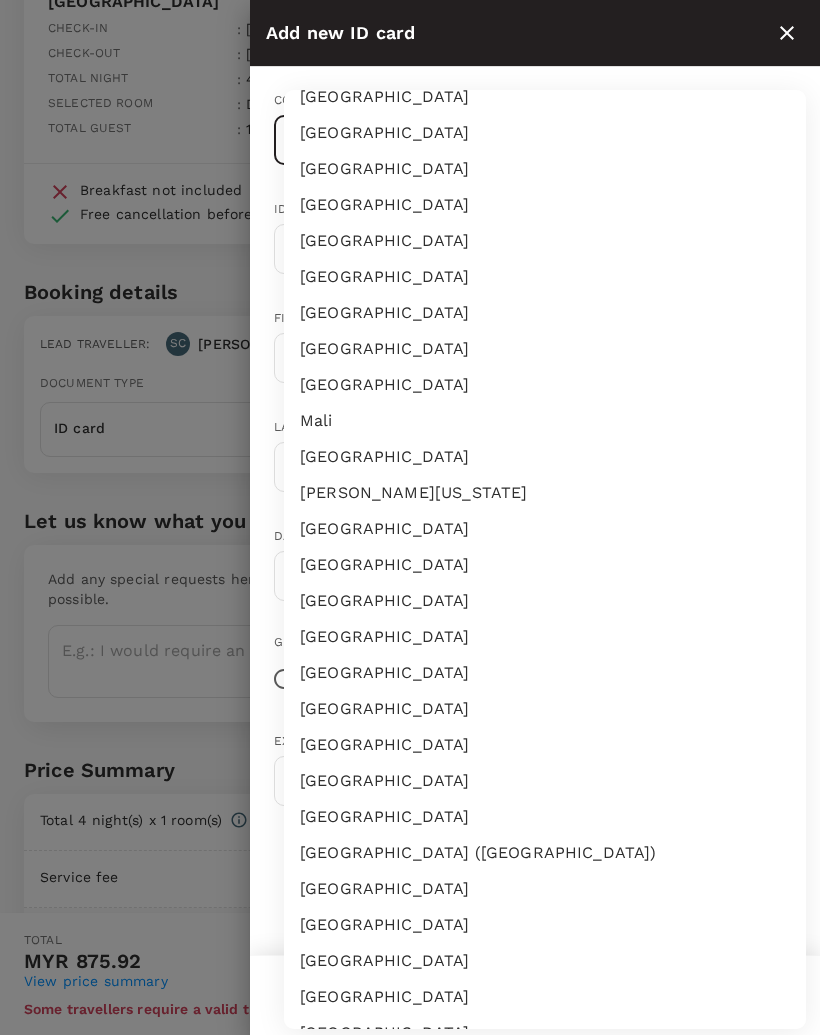 scroll, scrollTop: 3651, scrollLeft: 0, axis: vertical 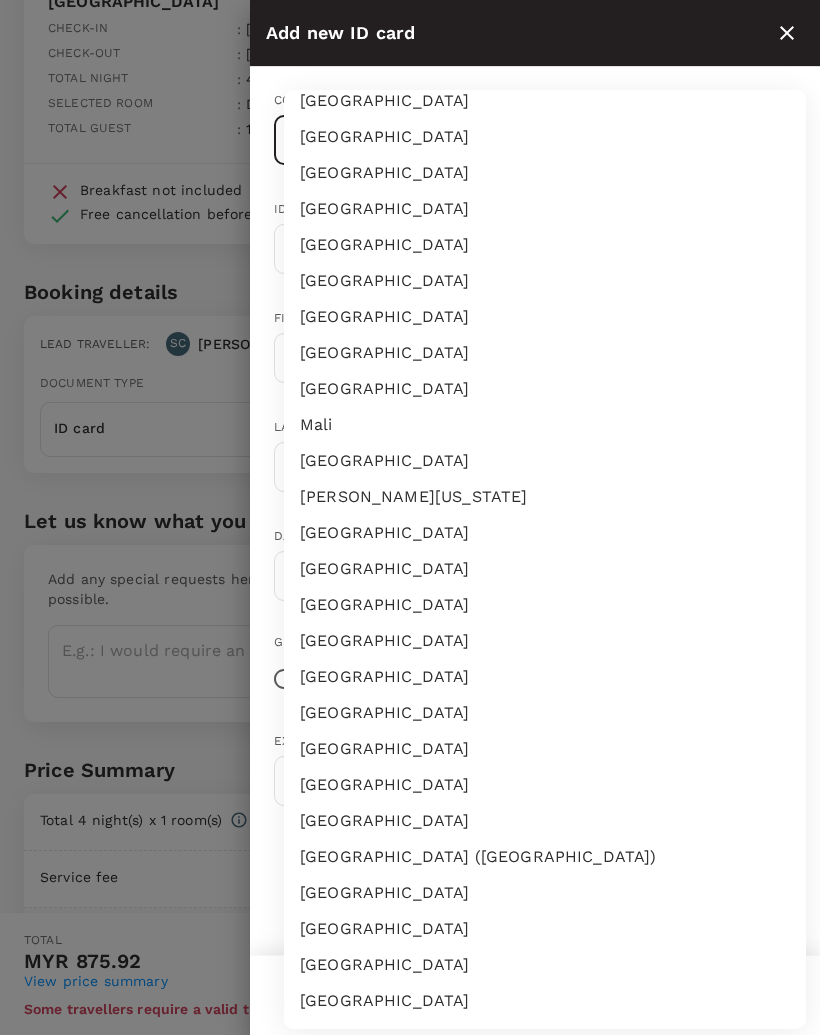 click on "Malaysia" at bounding box center [545, 353] 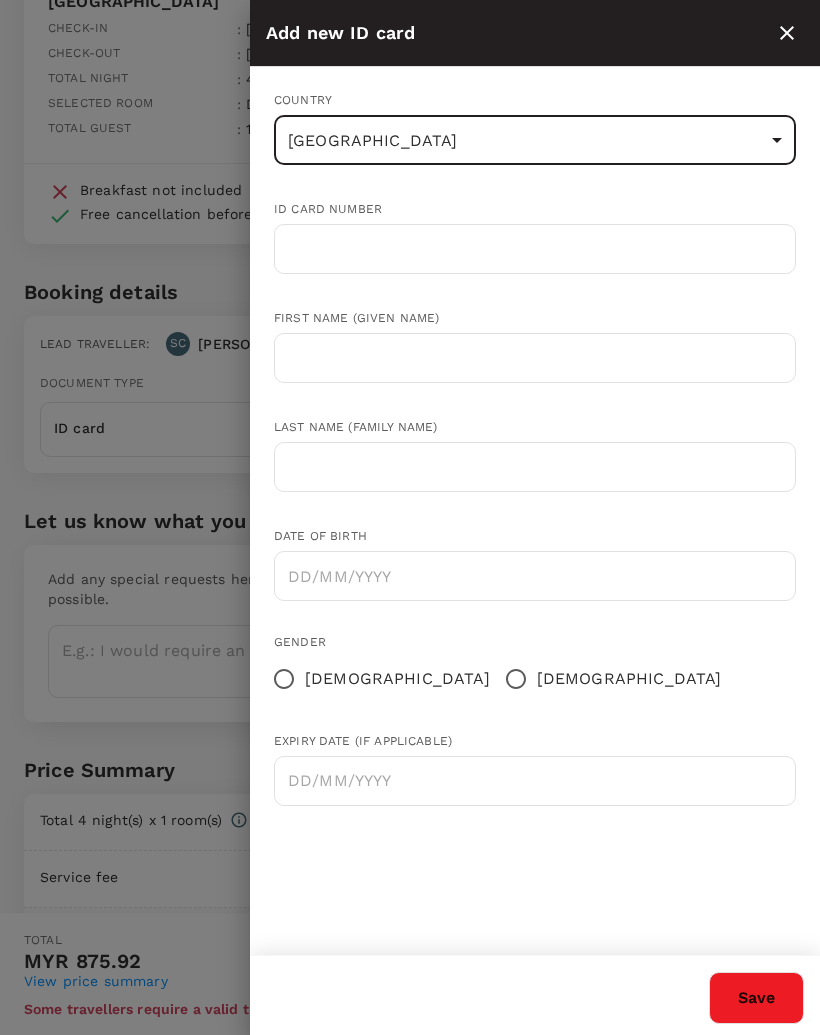 type on "MY" 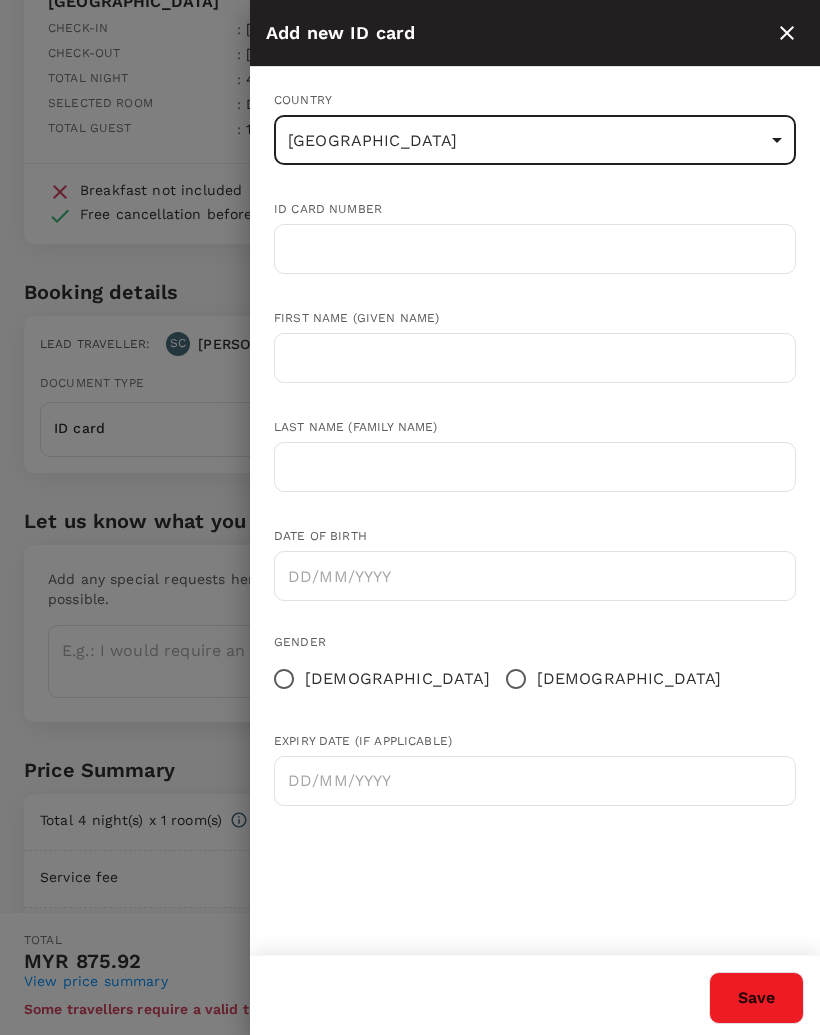 click at bounding box center (535, 249) 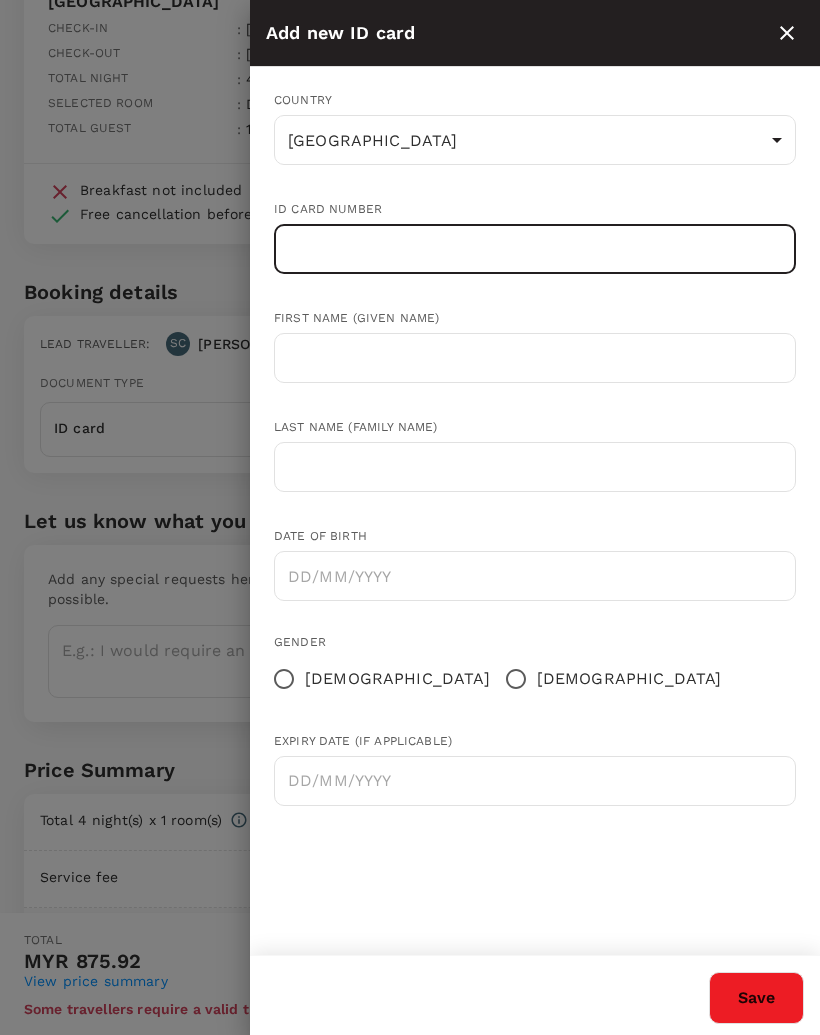 scroll, scrollTop: 116, scrollLeft: 0, axis: vertical 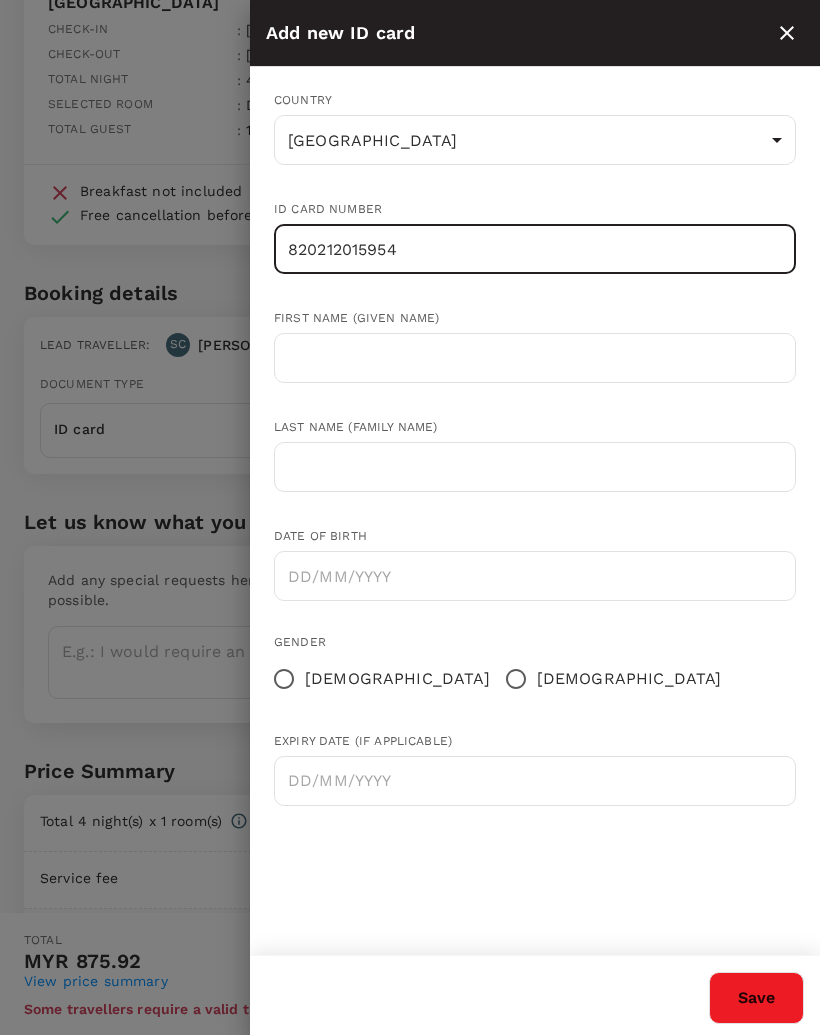 type on "820212015954" 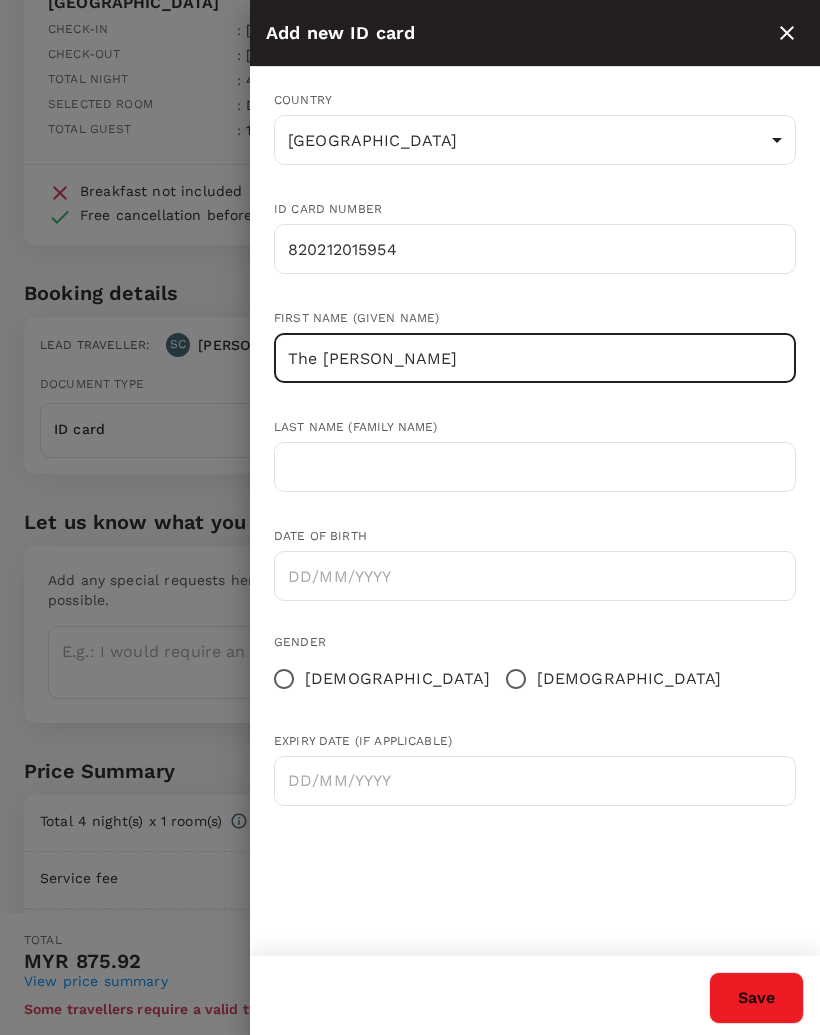type on "The Harn" 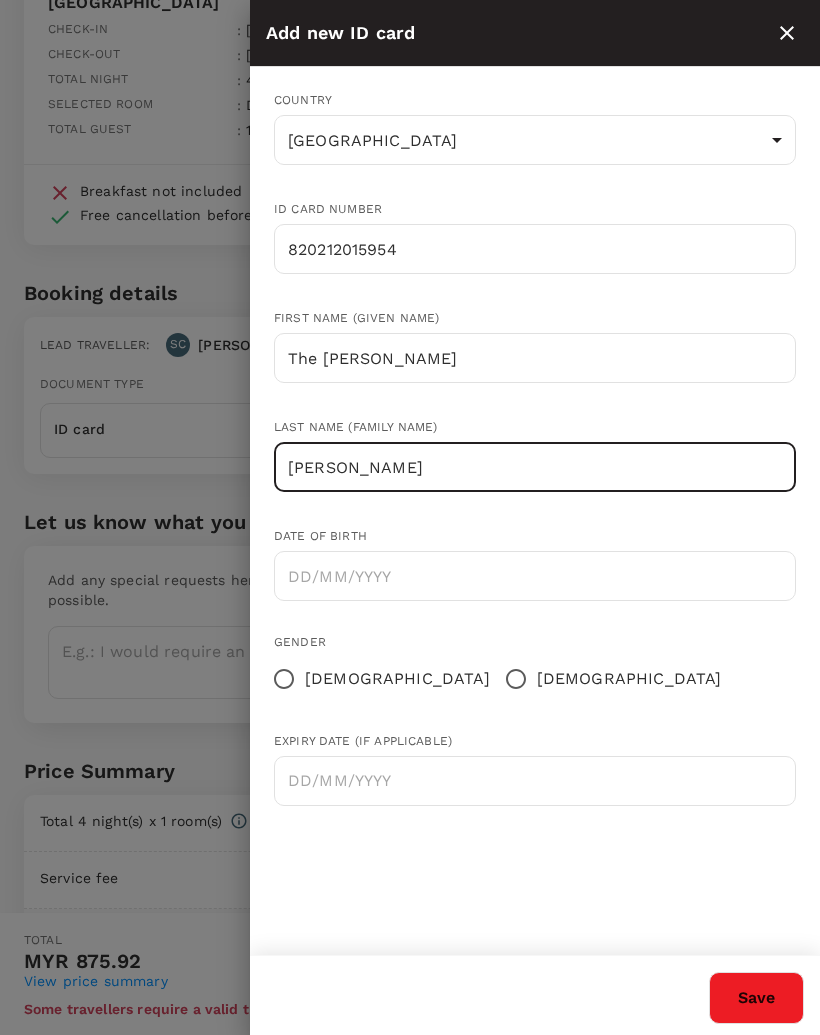 type on "Chong" 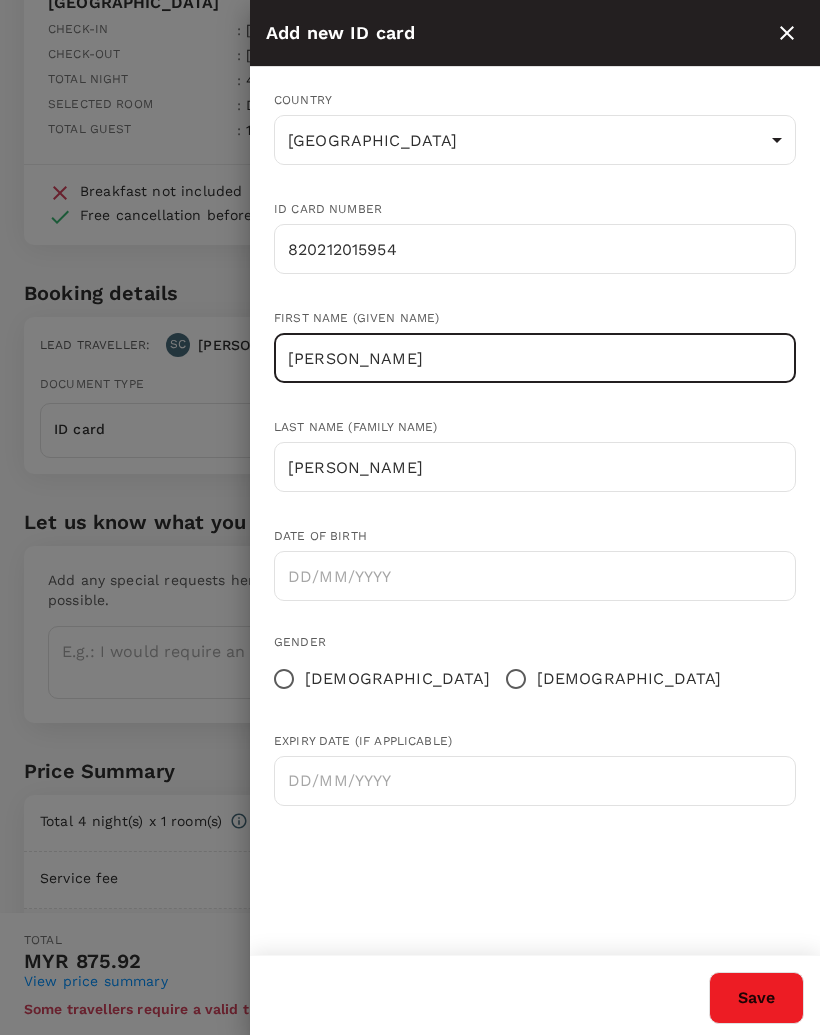 type on "Tze Harn" 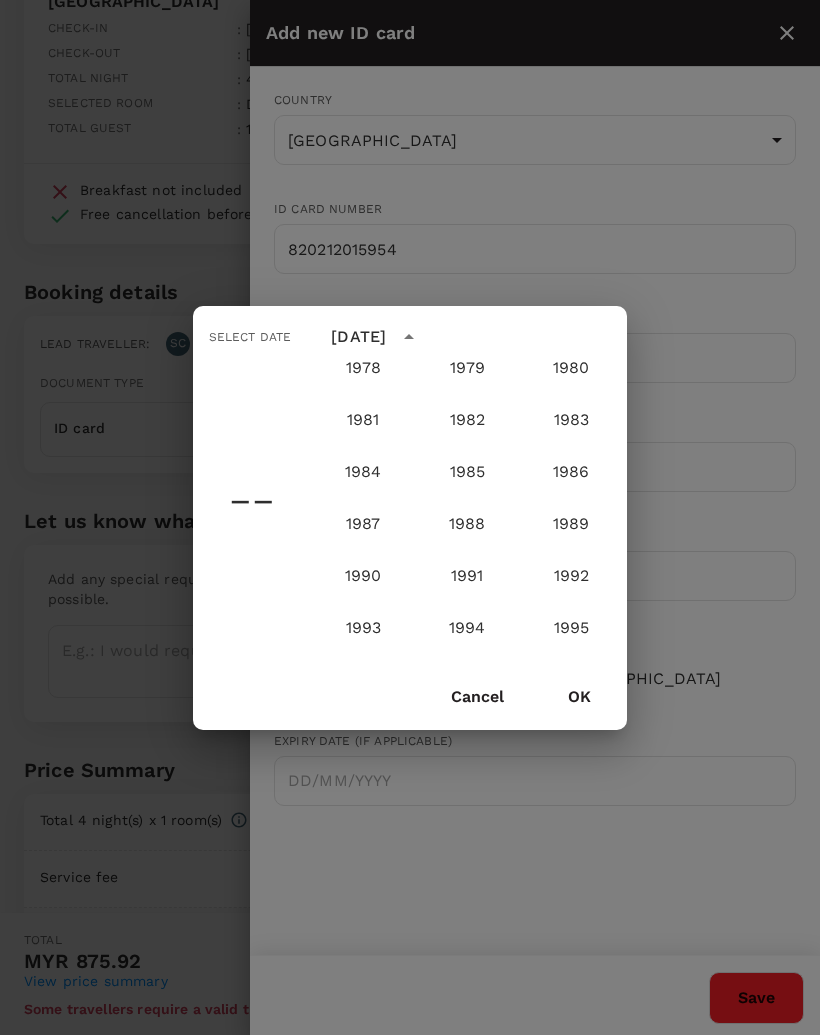scroll, scrollTop: 1365, scrollLeft: 0, axis: vertical 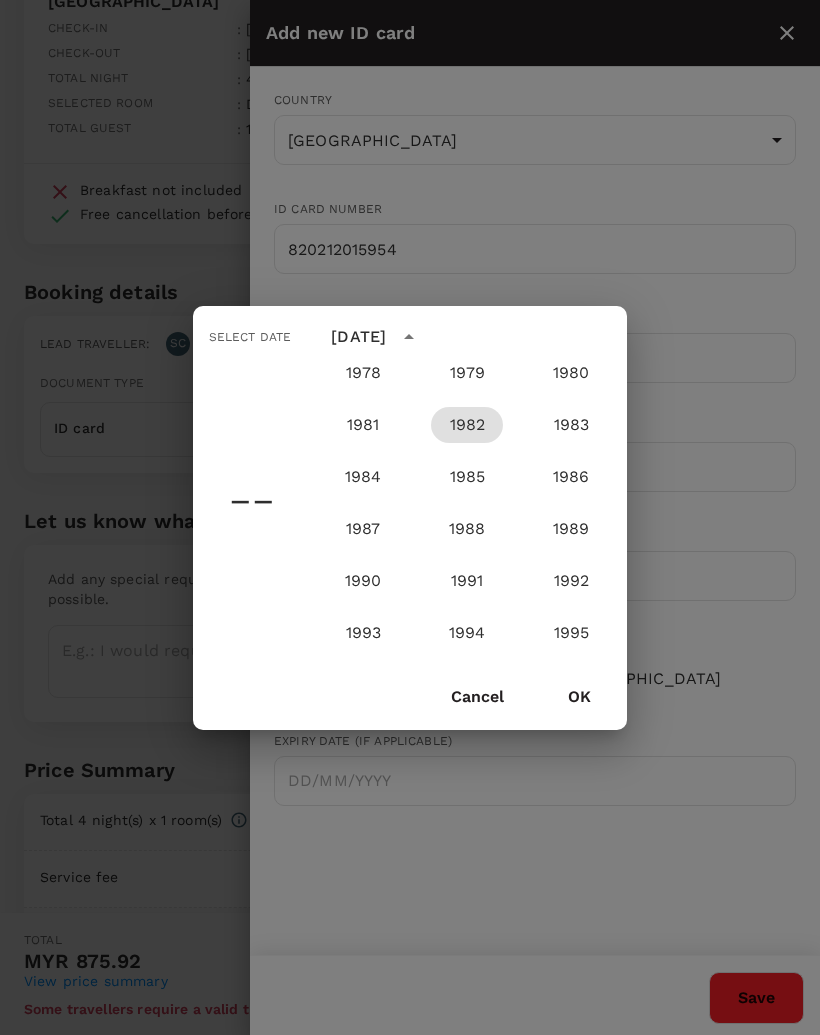click on "1982" at bounding box center [467, 425] 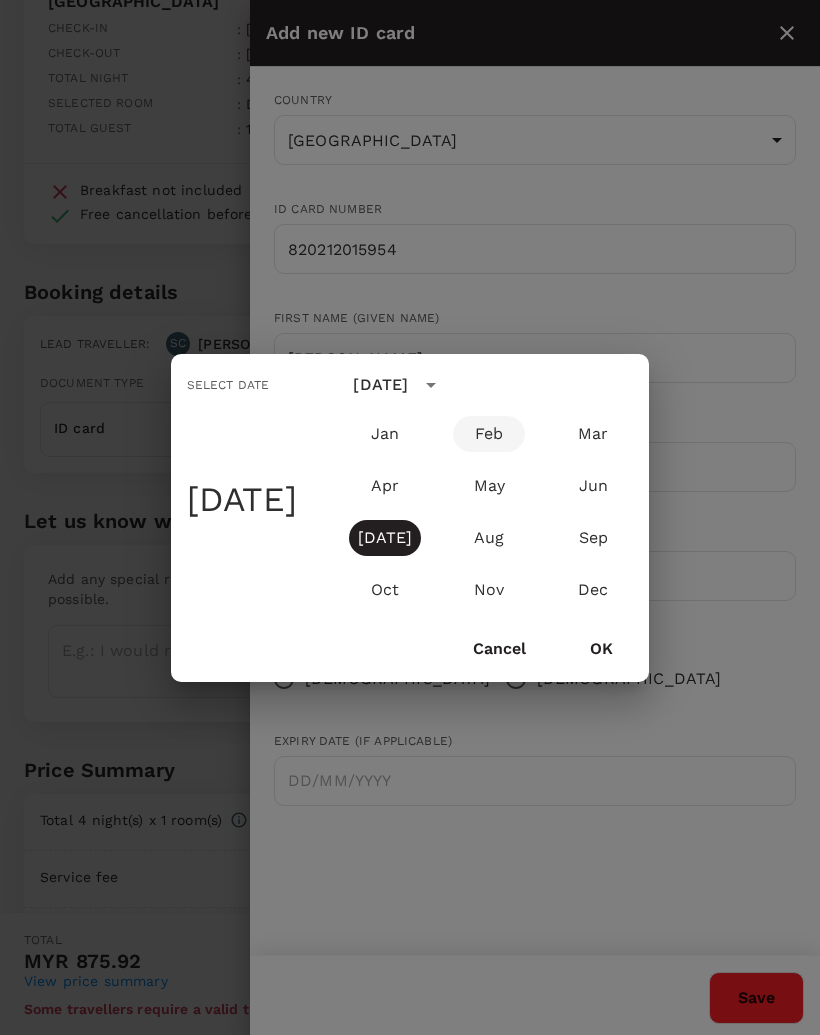 click on "Feb" at bounding box center (489, 434) 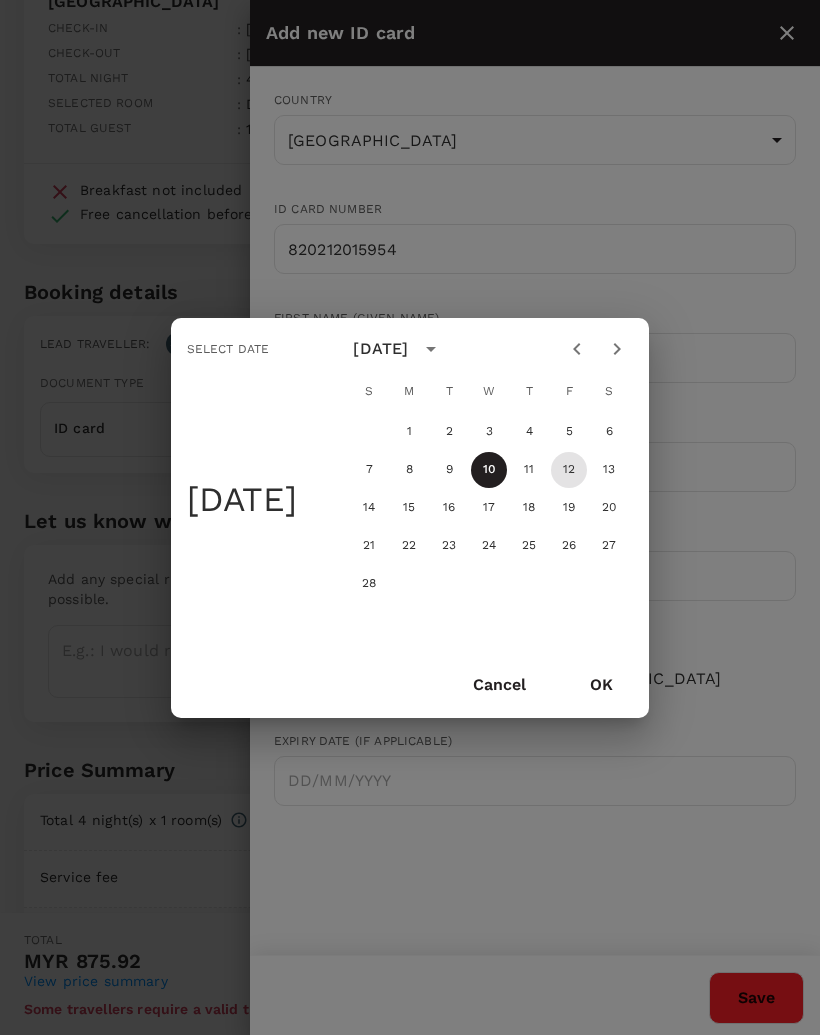 click on "12" at bounding box center (569, 470) 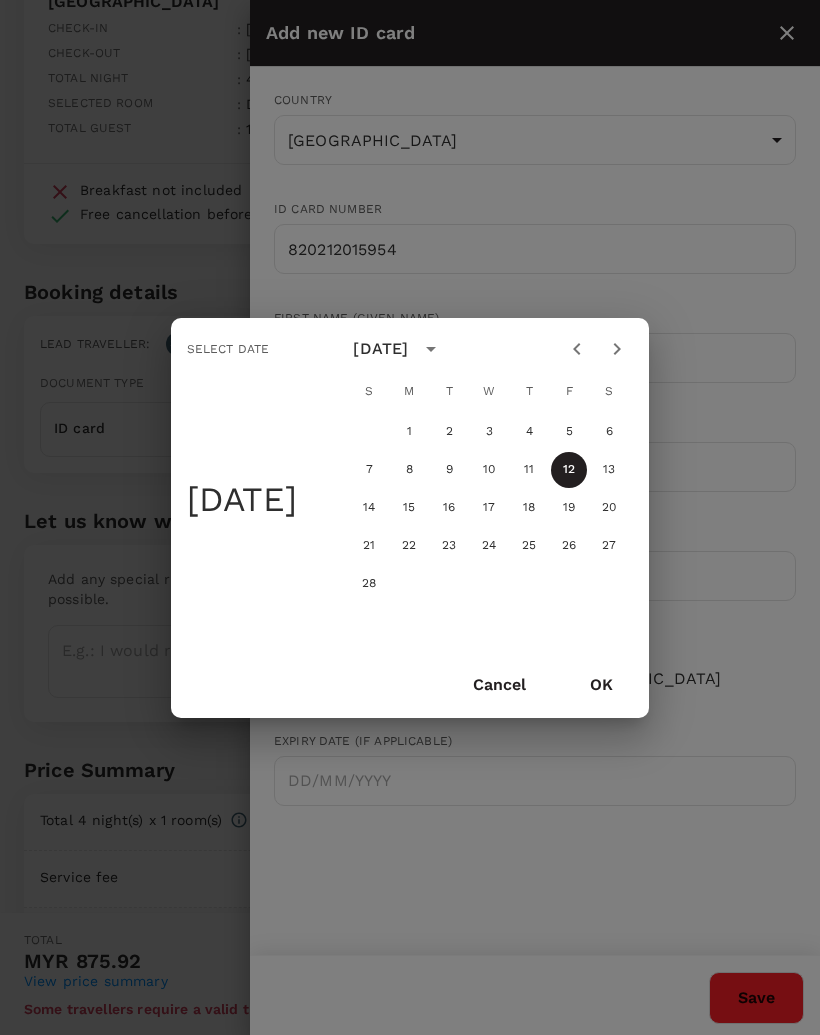 type on "12/02/1982" 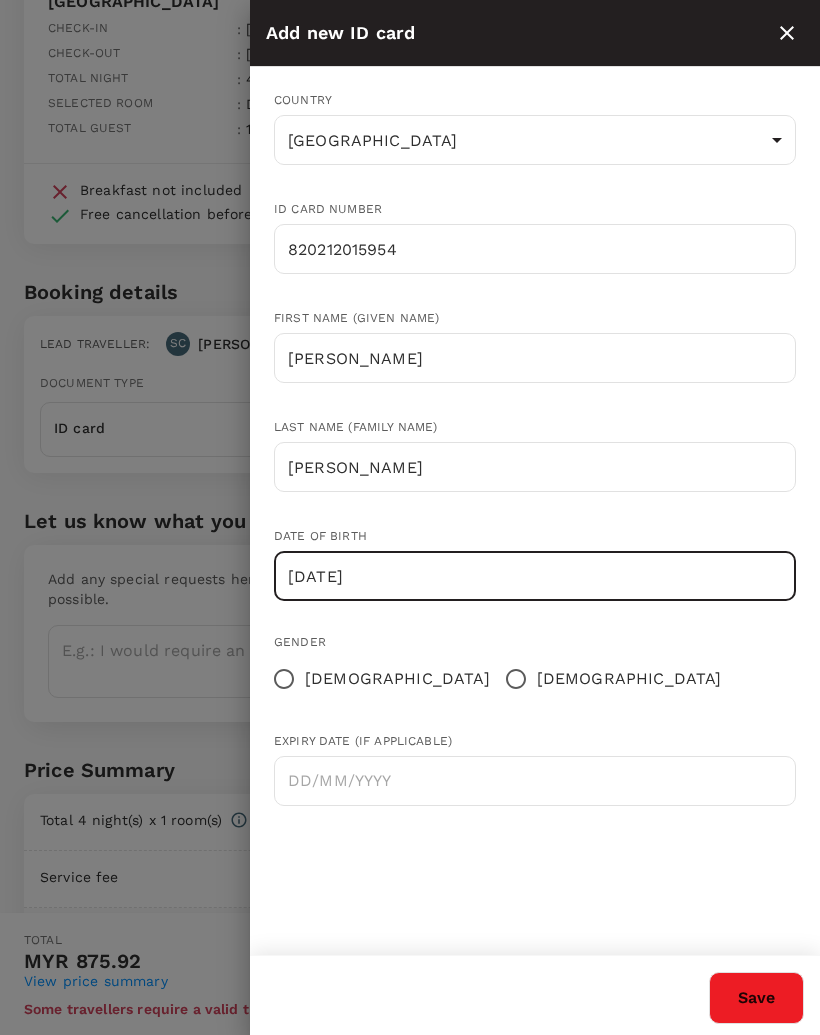 click on "Female" at bounding box center (284, 679) 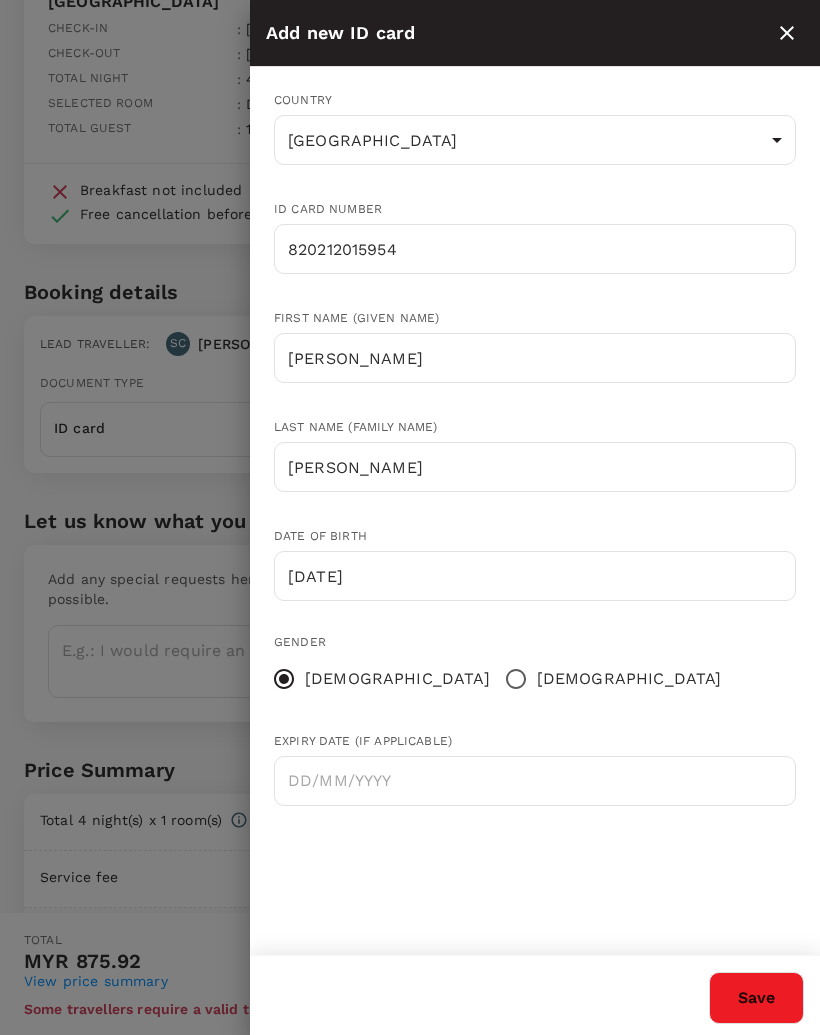 click on "Save" at bounding box center [756, 998] 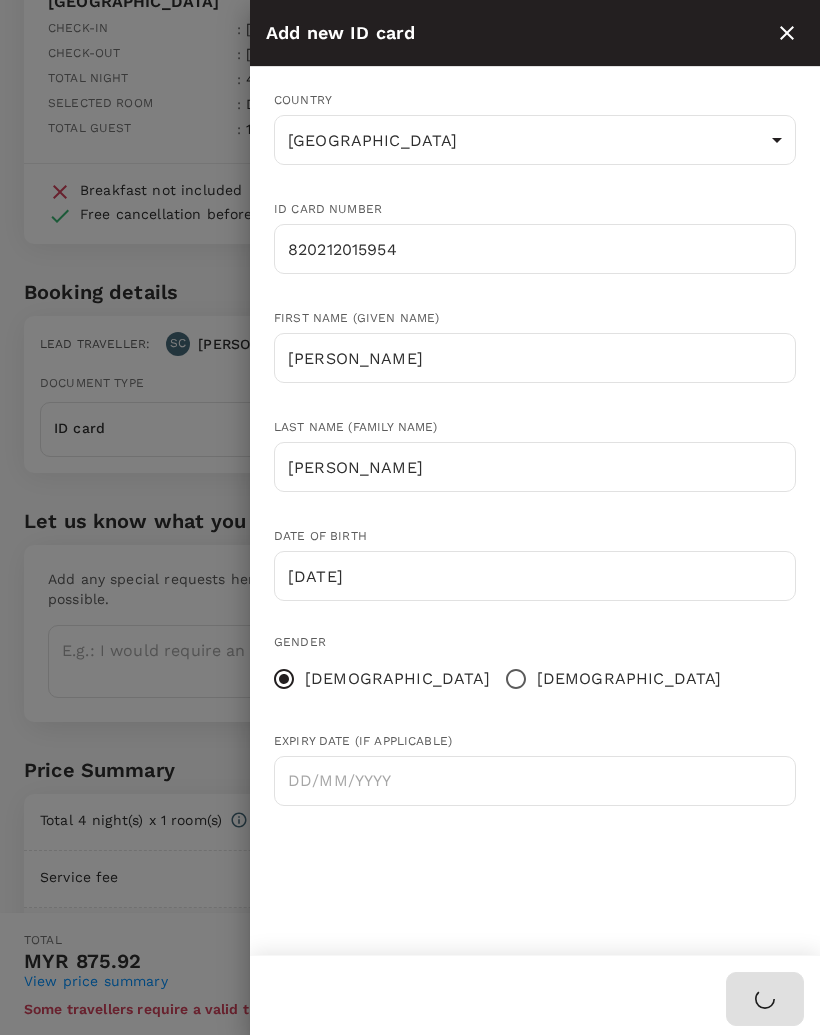 type 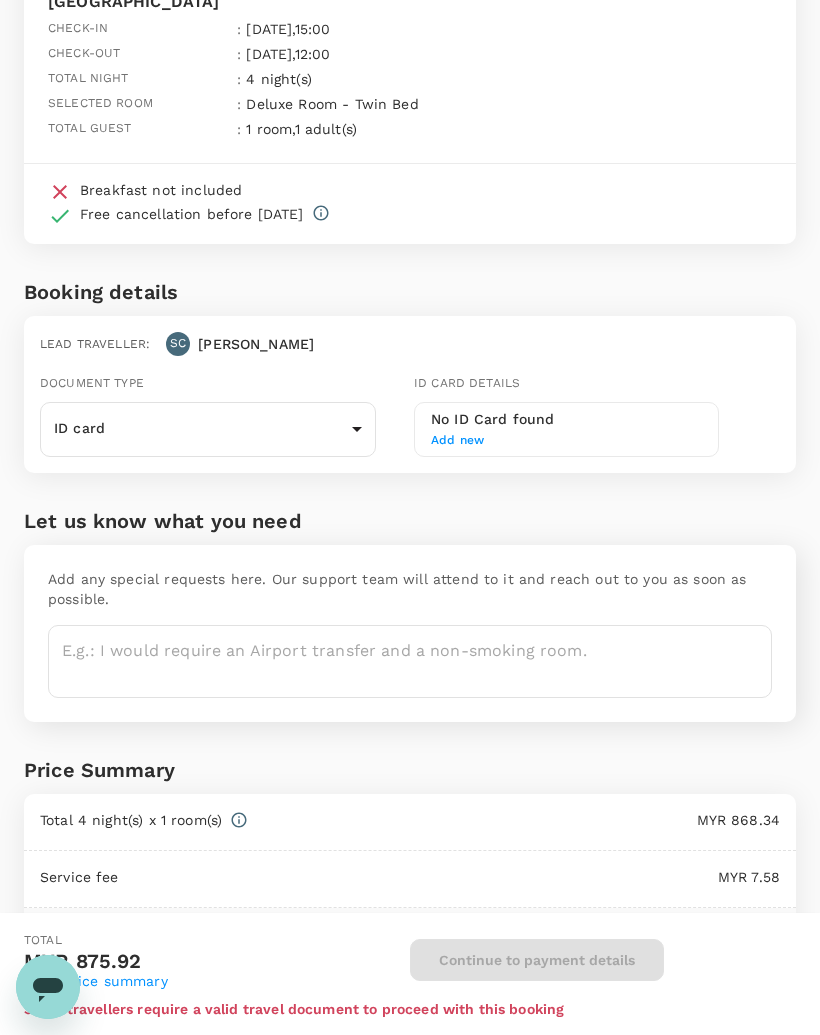 click at bounding box center (410, 661) 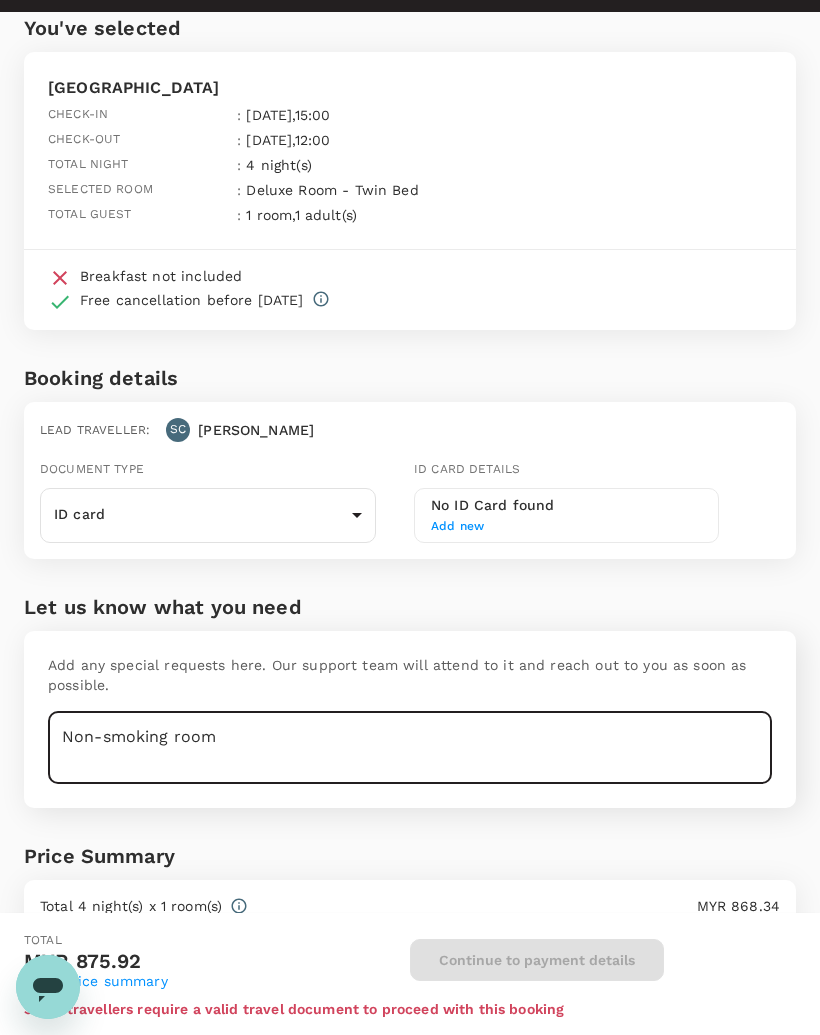 scroll, scrollTop: 0, scrollLeft: 0, axis: both 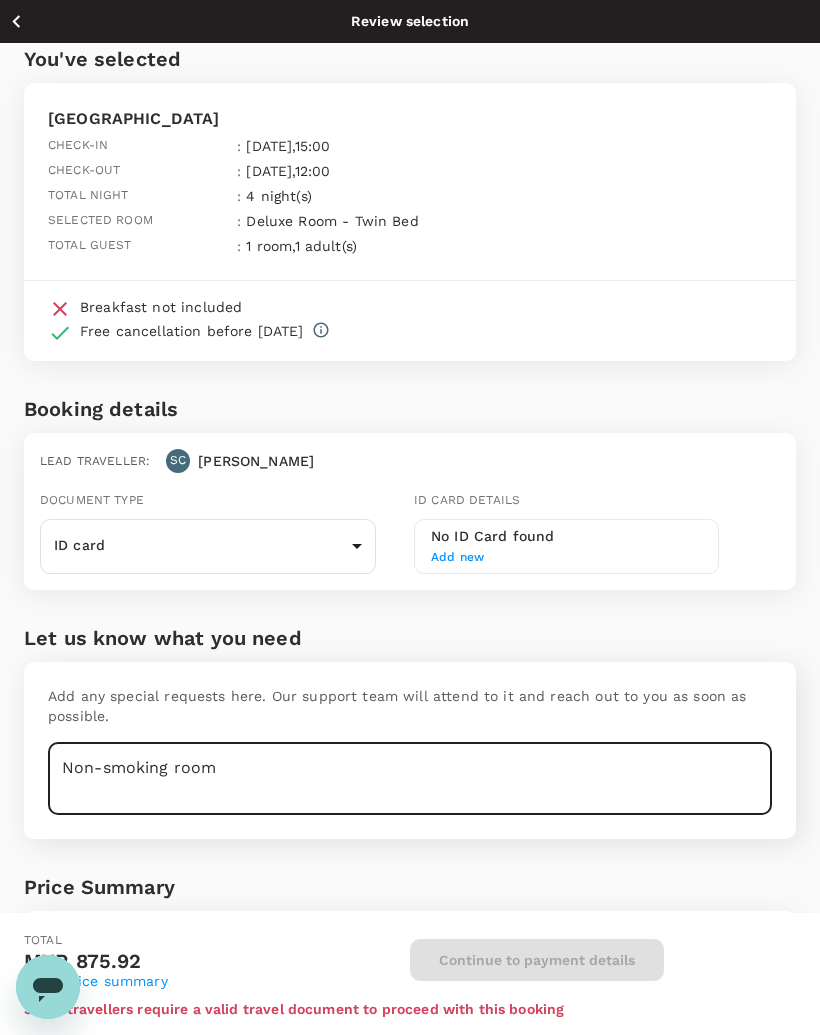 type on "Non-smoking room" 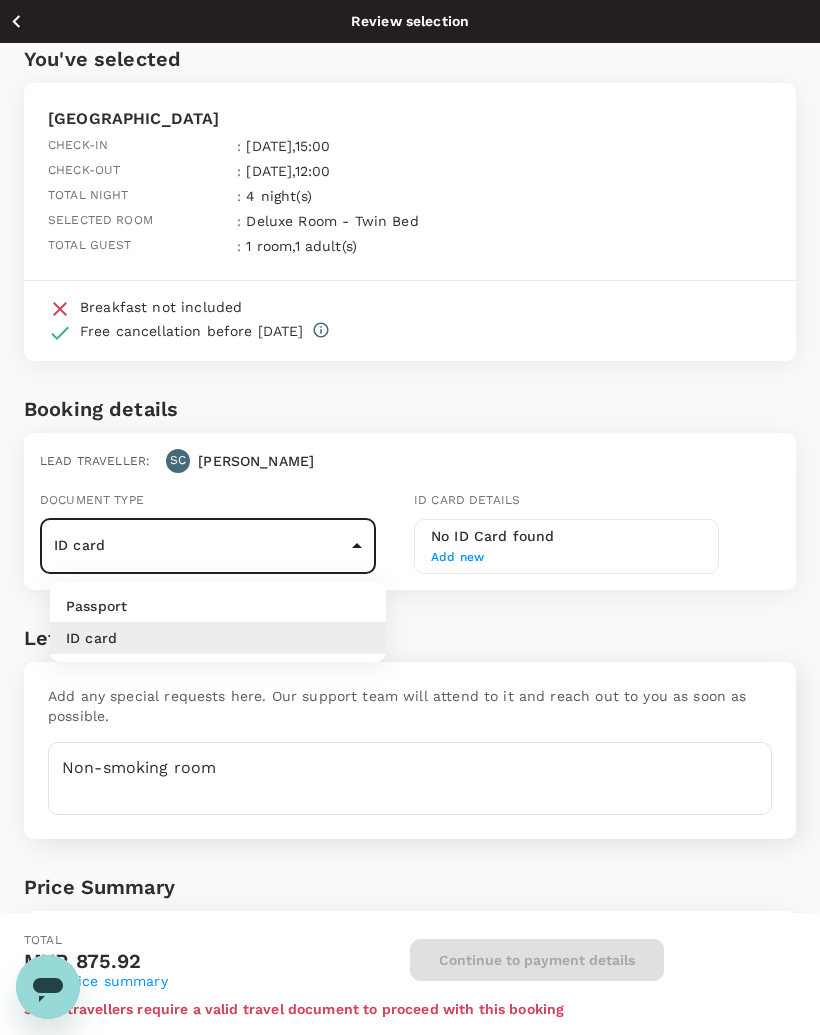 click at bounding box center (410, 517) 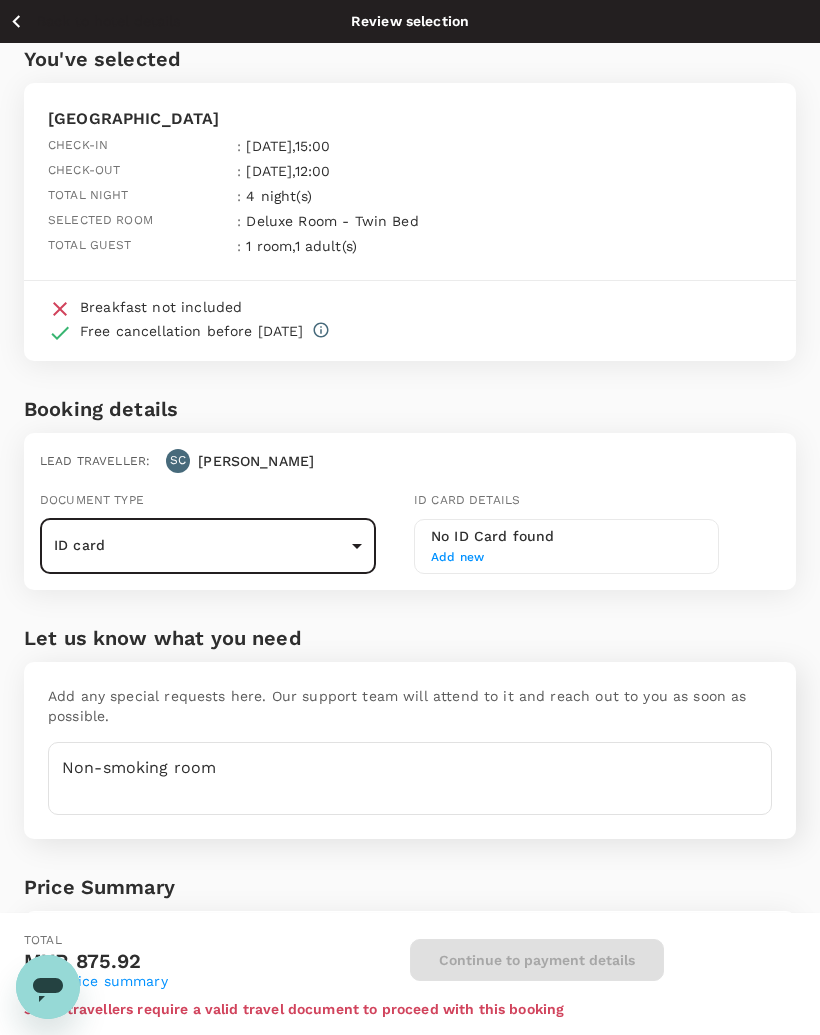 click on "No ID Card found" at bounding box center [566, 537] 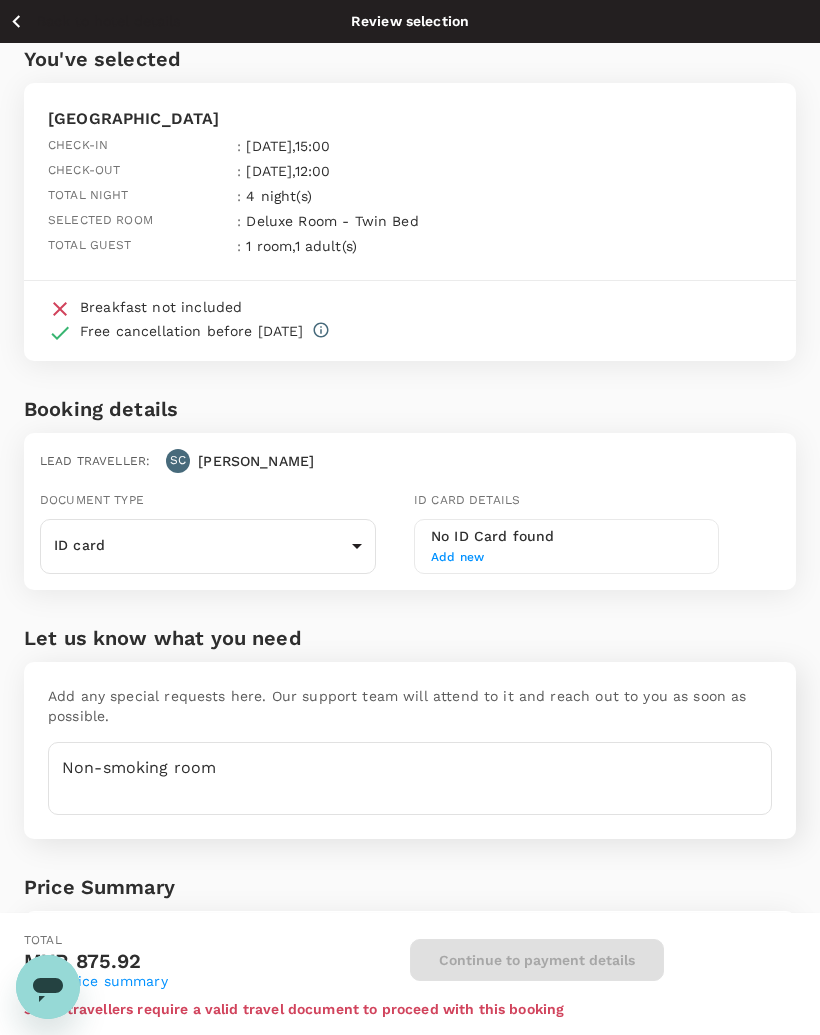 click on "SC Shirley" at bounding box center [240, 461] 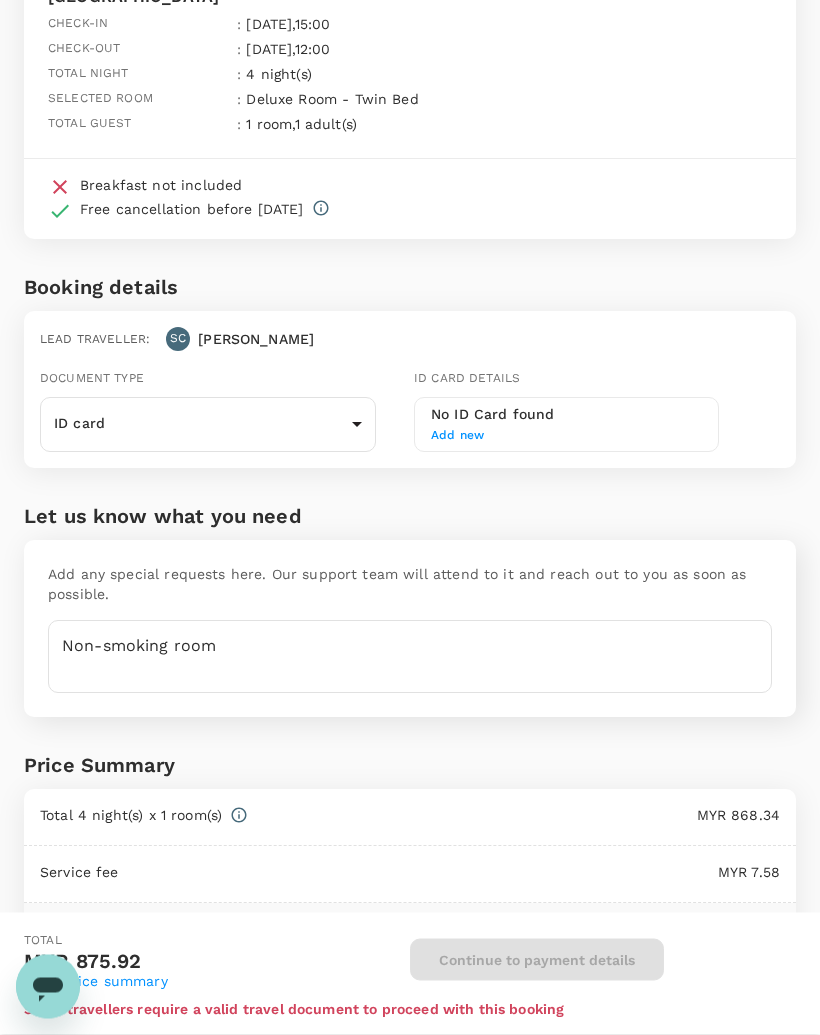 scroll, scrollTop: 120, scrollLeft: 0, axis: vertical 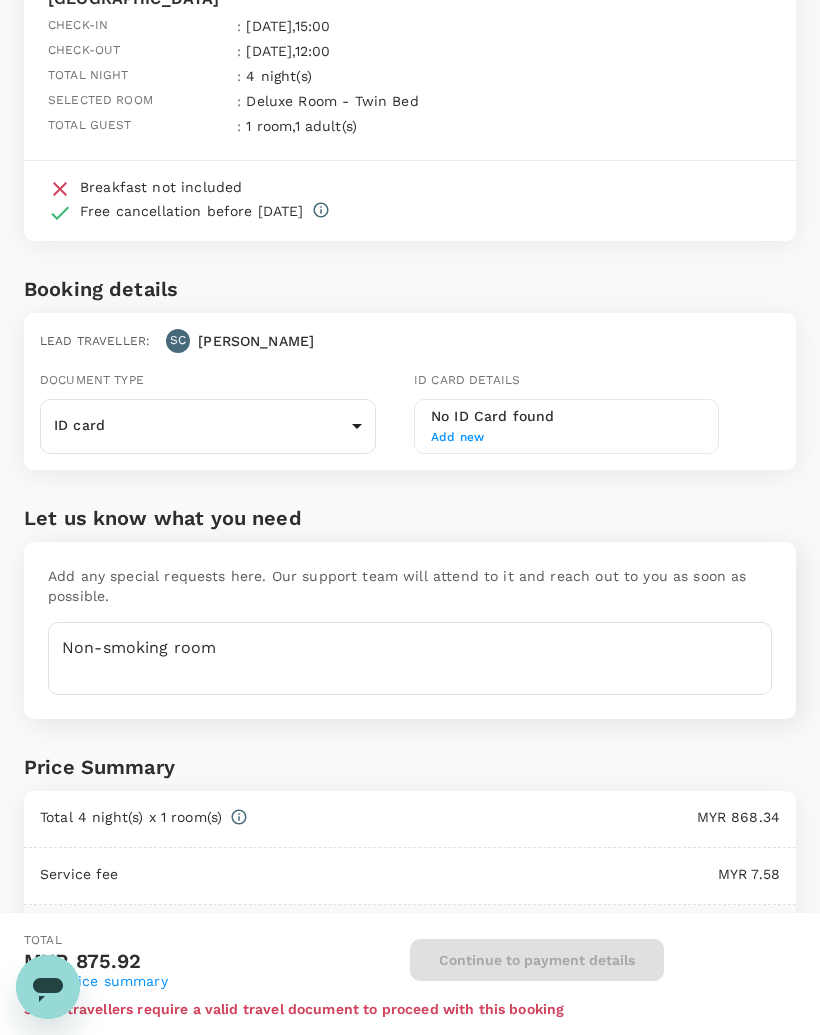 click on "Add new" at bounding box center (566, 438) 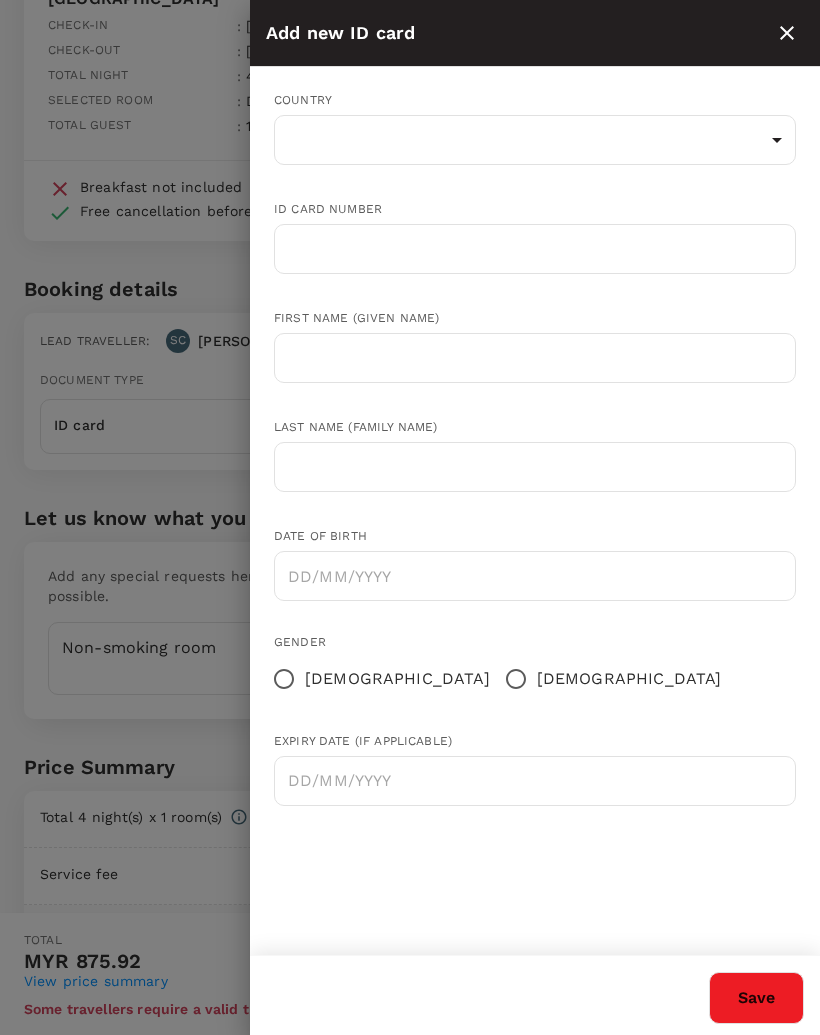 click 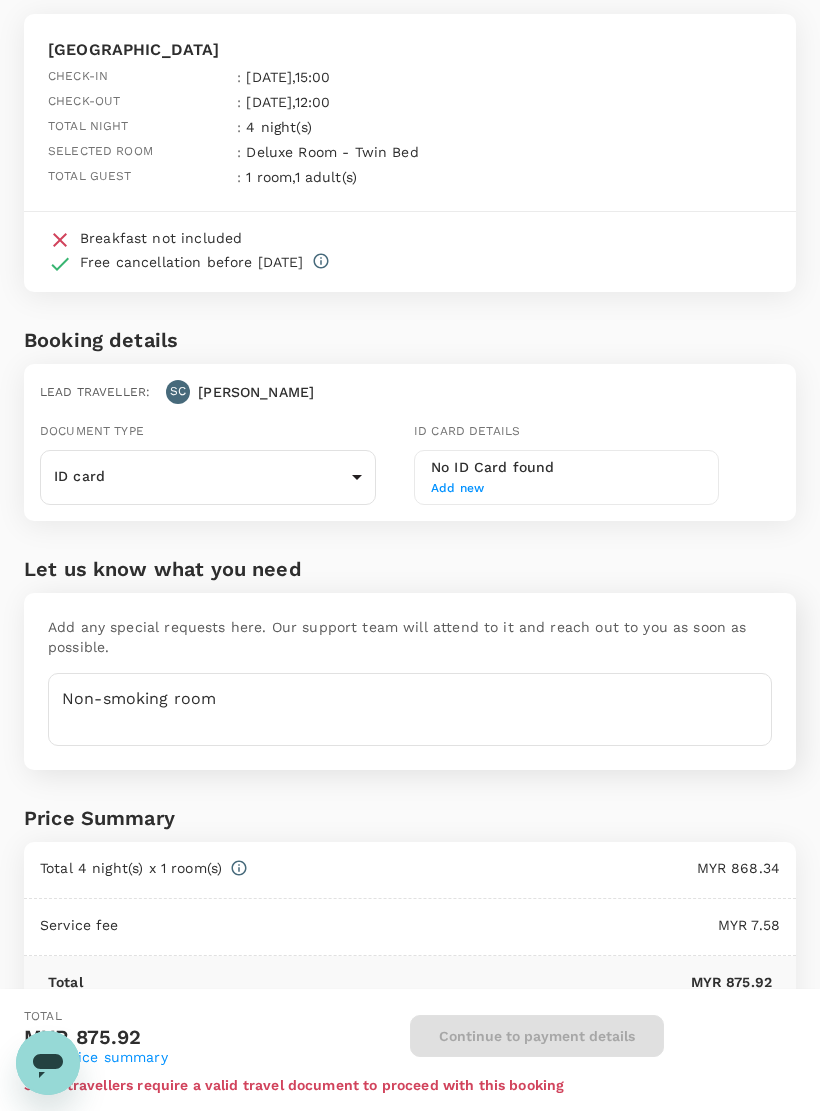 scroll, scrollTop: 104, scrollLeft: 0, axis: vertical 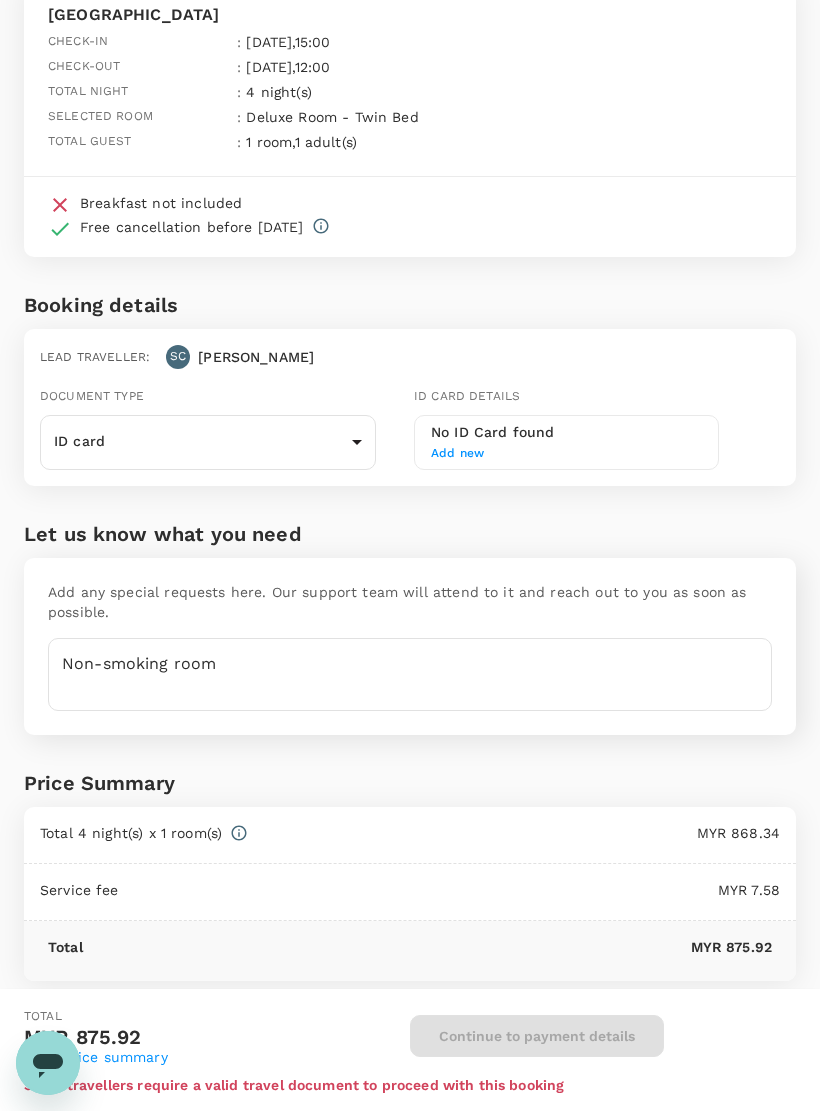 click on "Continue to payment details" at bounding box center [603, 1036] 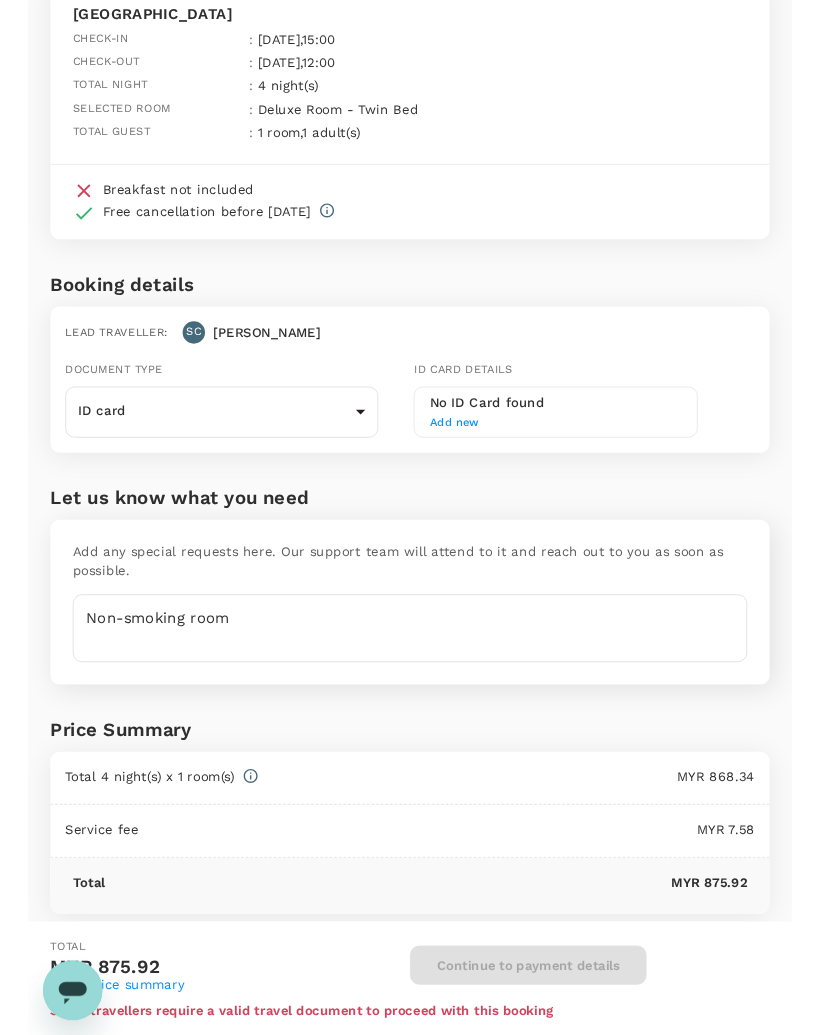 scroll, scrollTop: 180, scrollLeft: 0, axis: vertical 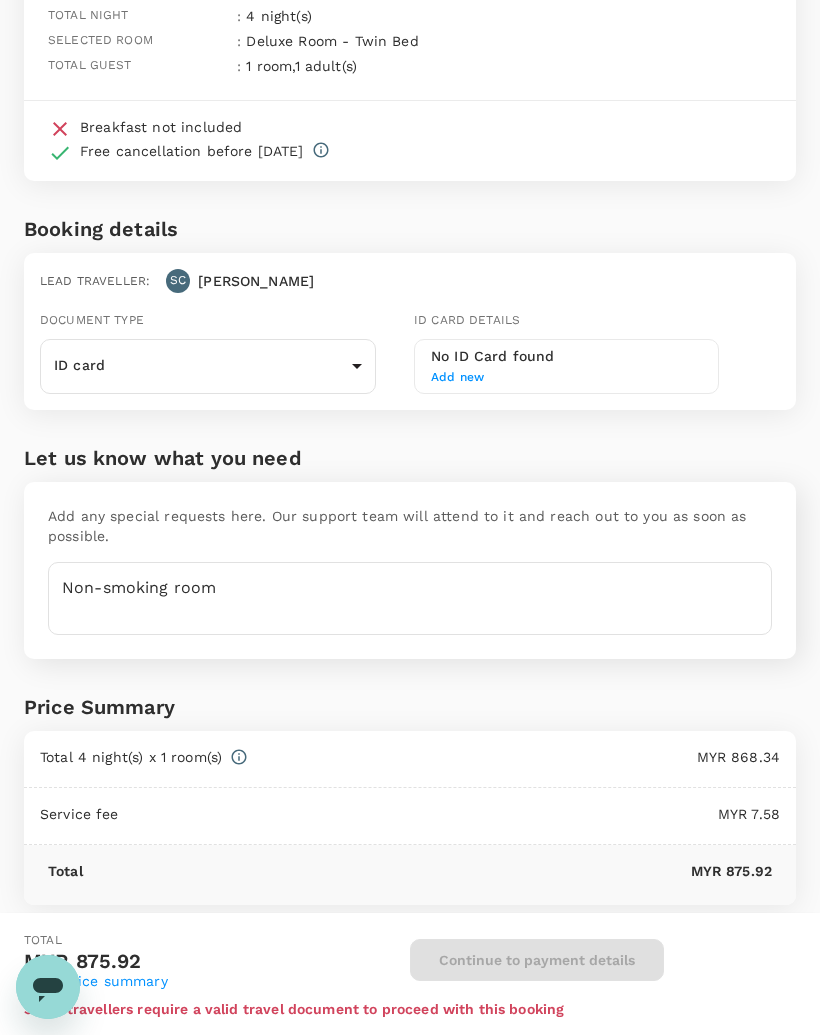 click on "View price summary" at bounding box center [96, 981] 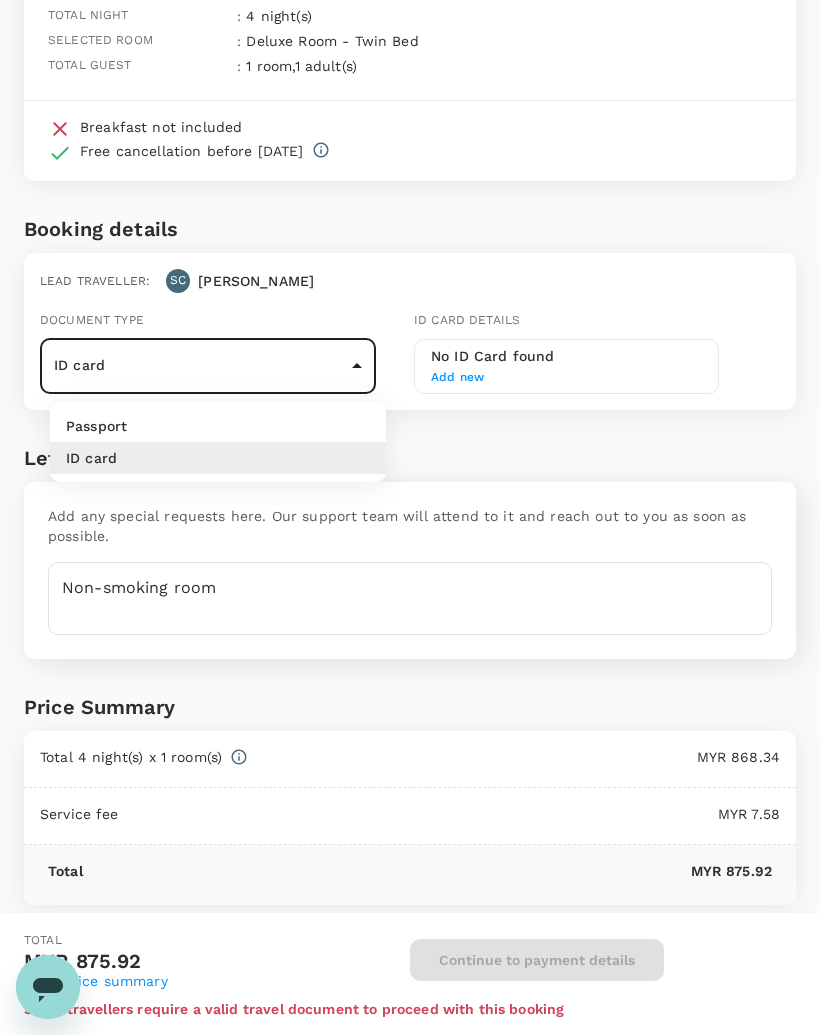 click on "Passport" at bounding box center (218, 426) 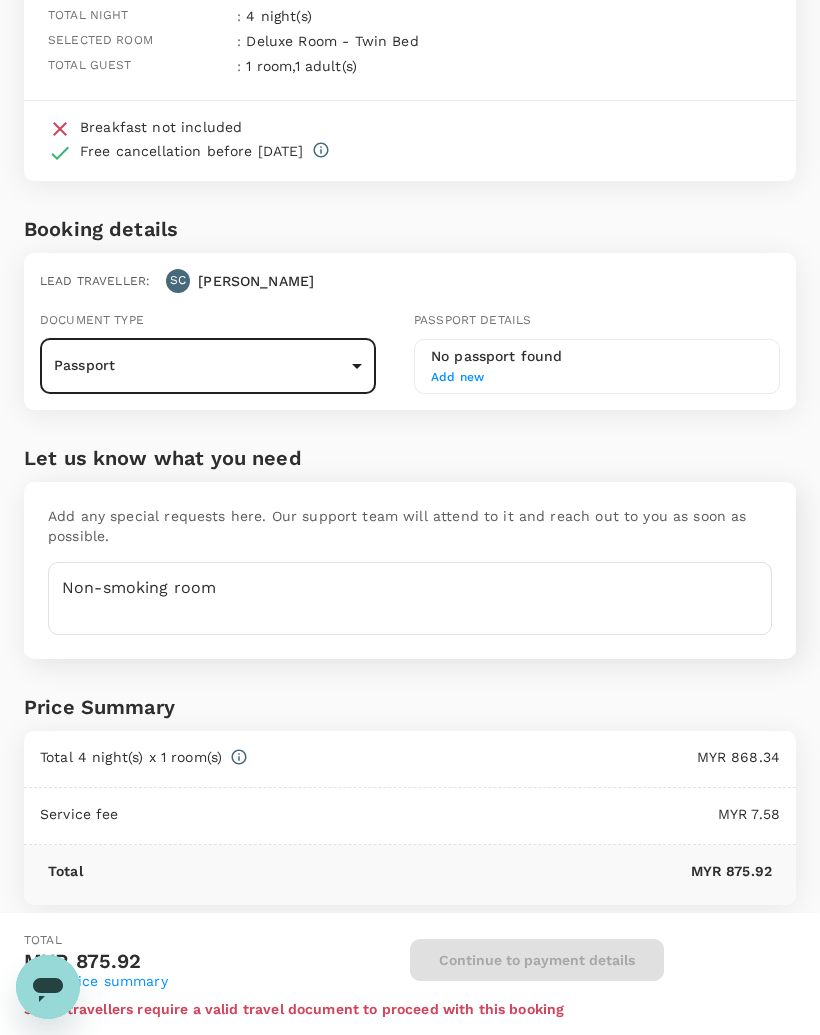 click on "Back to hotel details Review selection You've selected Swiss-Garden Hotel Melaka Check-in : 21 Jul 2025 ,  15:00 Check-out : 25 Jul 2025 ,  12:00 Total night : 4   night(s) Selected room : Deluxe Room - Twin Bed Total guest : 1   room ,  1   adult(s) Breakfast not included Free cancellation before 17 Jul 2025 Booking details Lead traveller : SC Shirley Document type Passport Passport ​ Passport details No passport found Add new Let us know what you need Add any special requests here. Our support team will attend to it and reach out to you as soon as possible. Non-smoking room x ​ Price Summary Total 4 night(s) x 1 room(s) MYR 868.34 Service fee MYR 7.58 Total MYR 875.92 Total MYR 875.92 View price summary Continue to payment details Some travellers require a valid travel document to proceed with this booking Version 3.46.2 Privacy Policy Terms of Use Help Centre Edit View details" at bounding box center [410, 429] 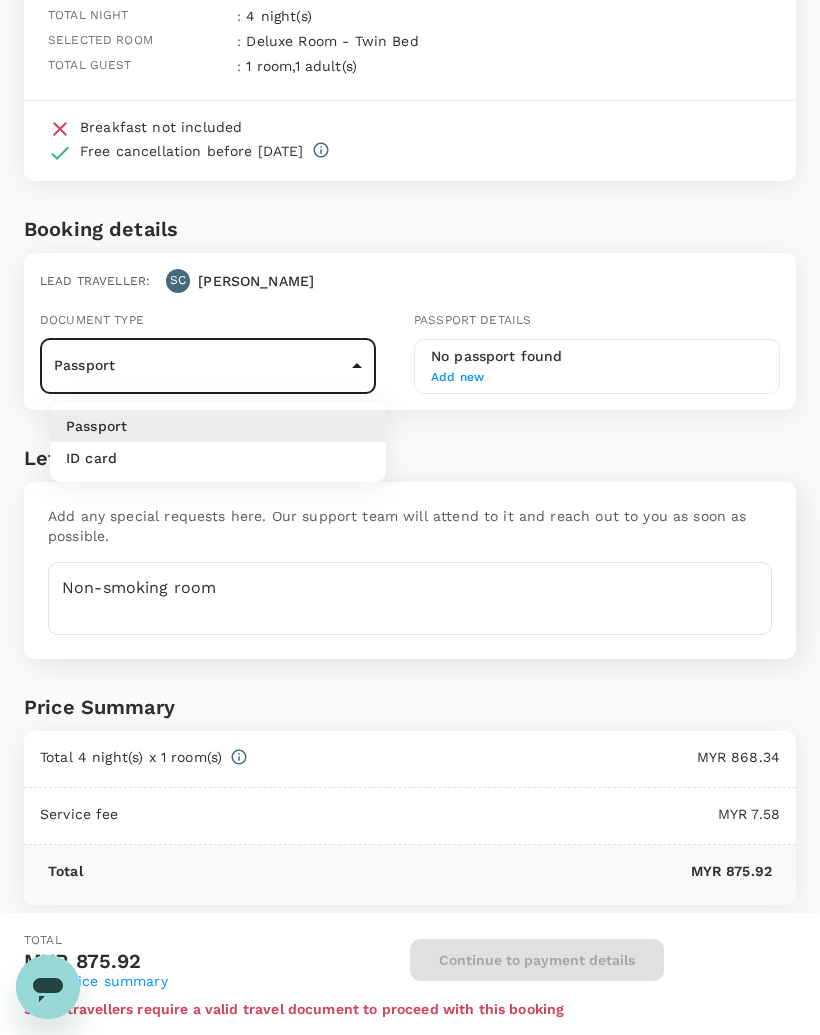click on "ID card" at bounding box center [218, 458] 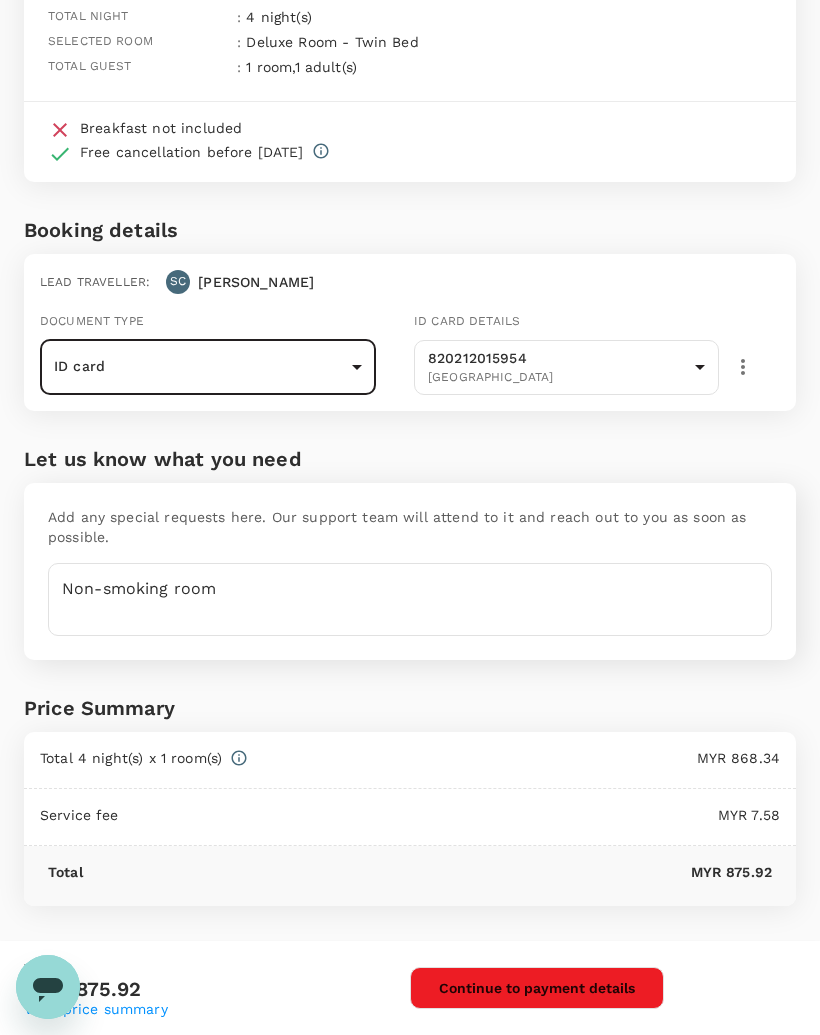 scroll, scrollTop: 180, scrollLeft: 0, axis: vertical 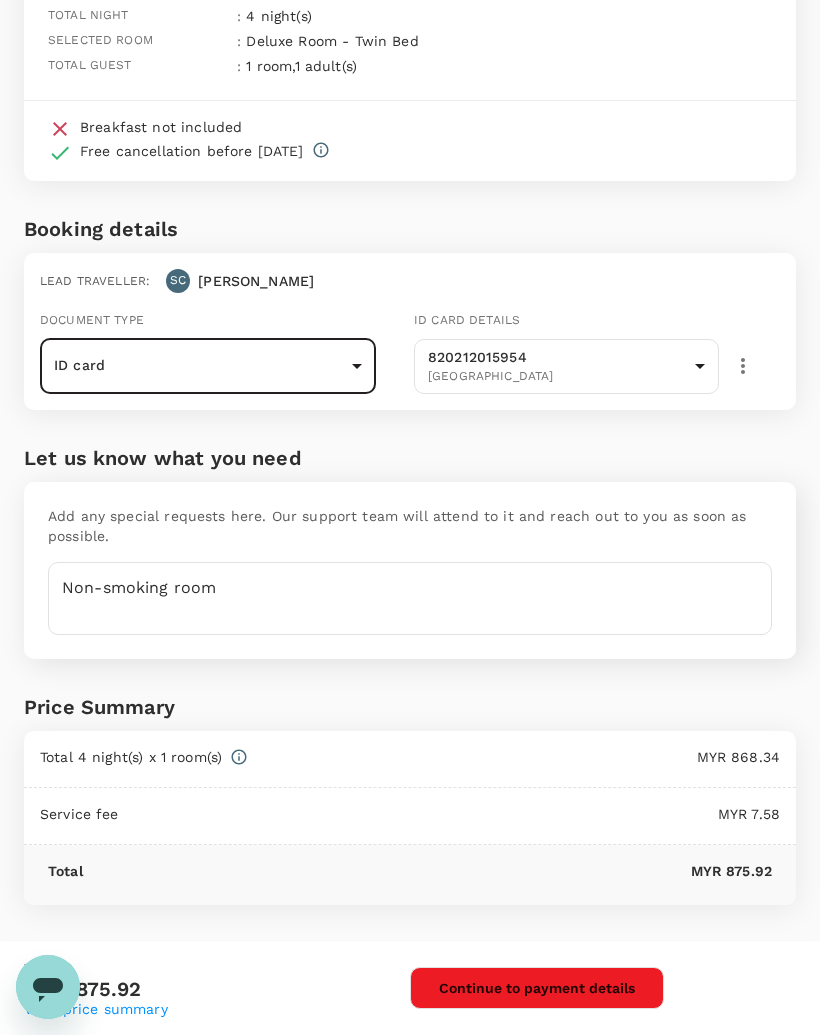 click on "Continue to payment details" at bounding box center (537, 988) 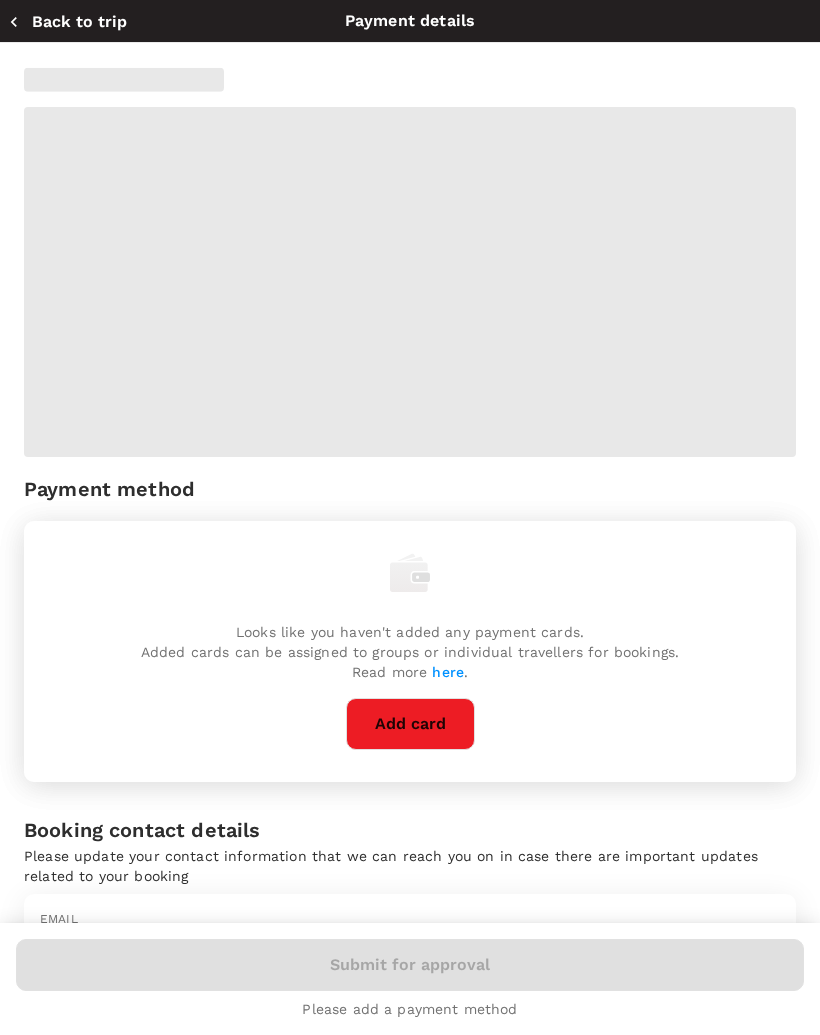 type on "s.chong@inovapharma.com" 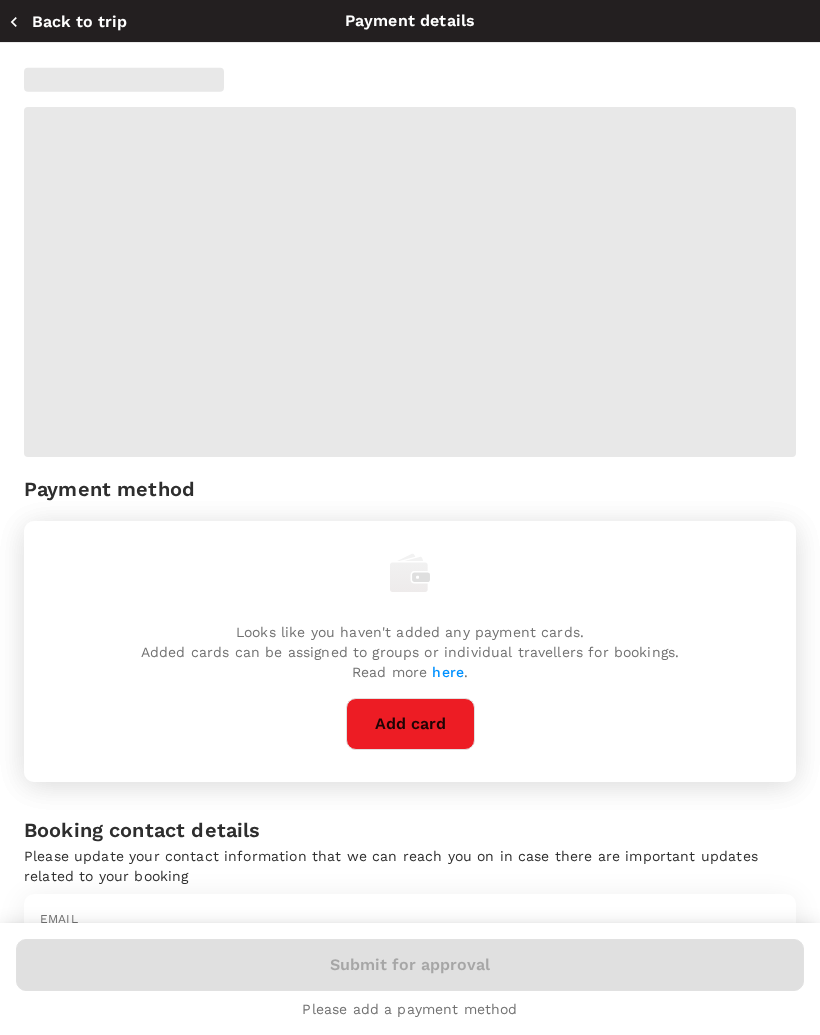 type on "60" 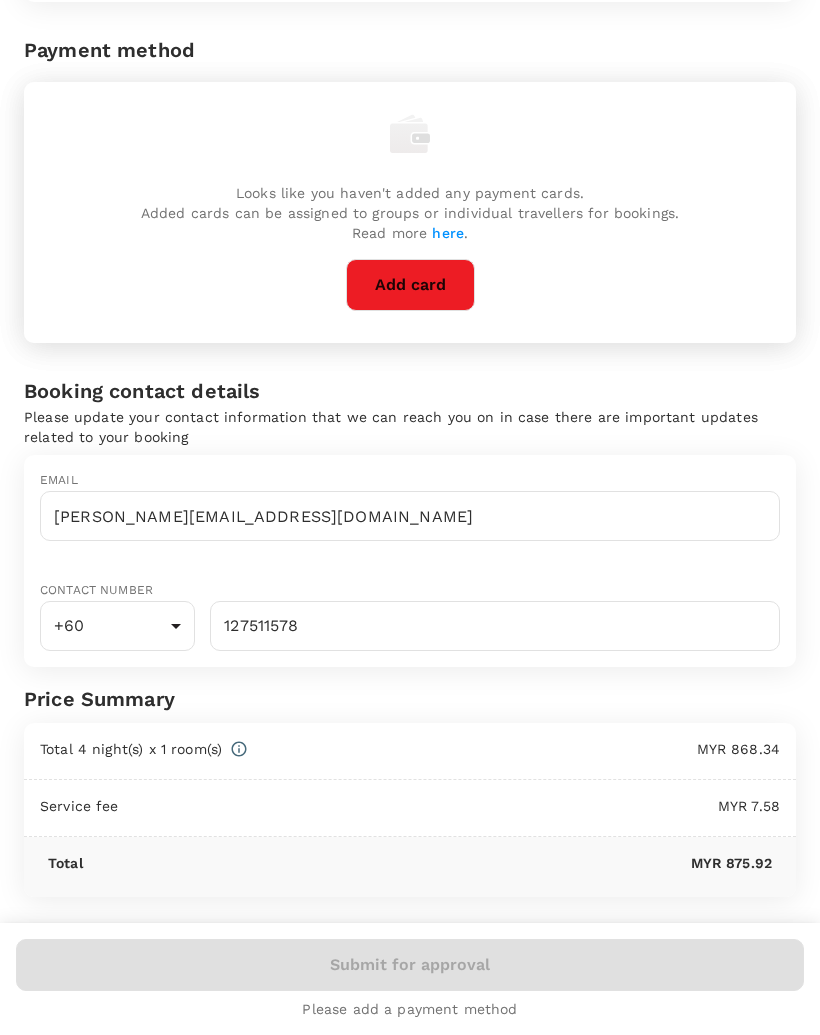 scroll, scrollTop: 647, scrollLeft: 0, axis: vertical 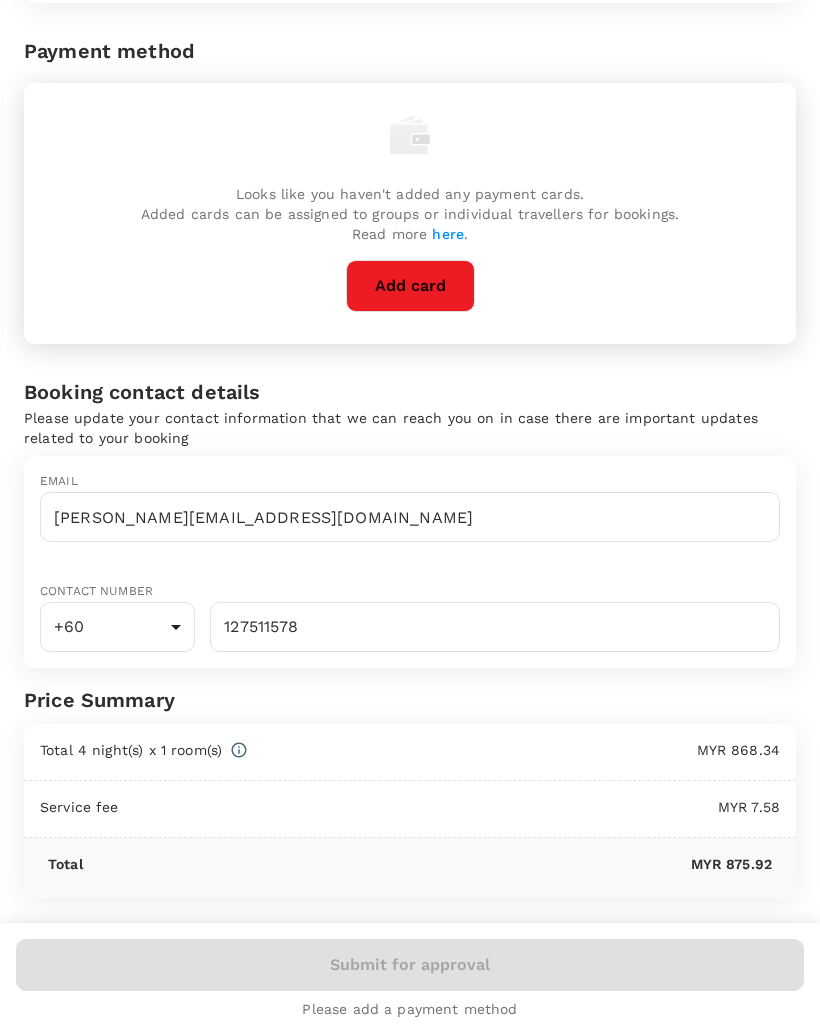 click 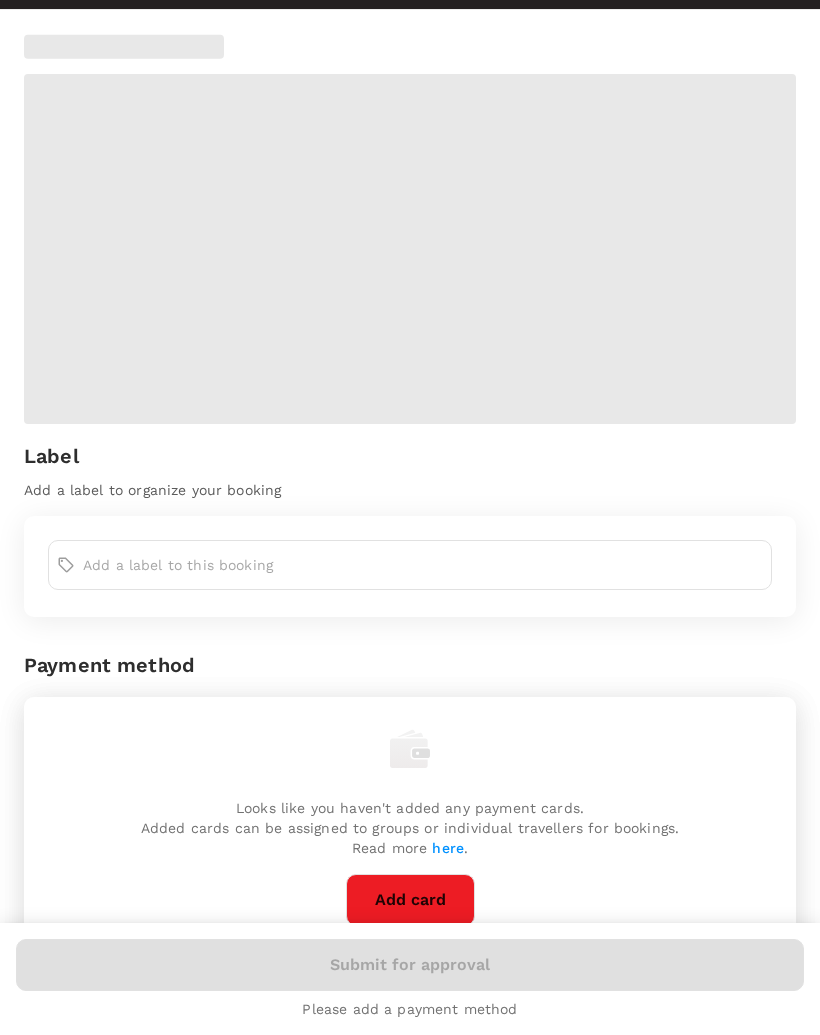 scroll, scrollTop: 32, scrollLeft: 0, axis: vertical 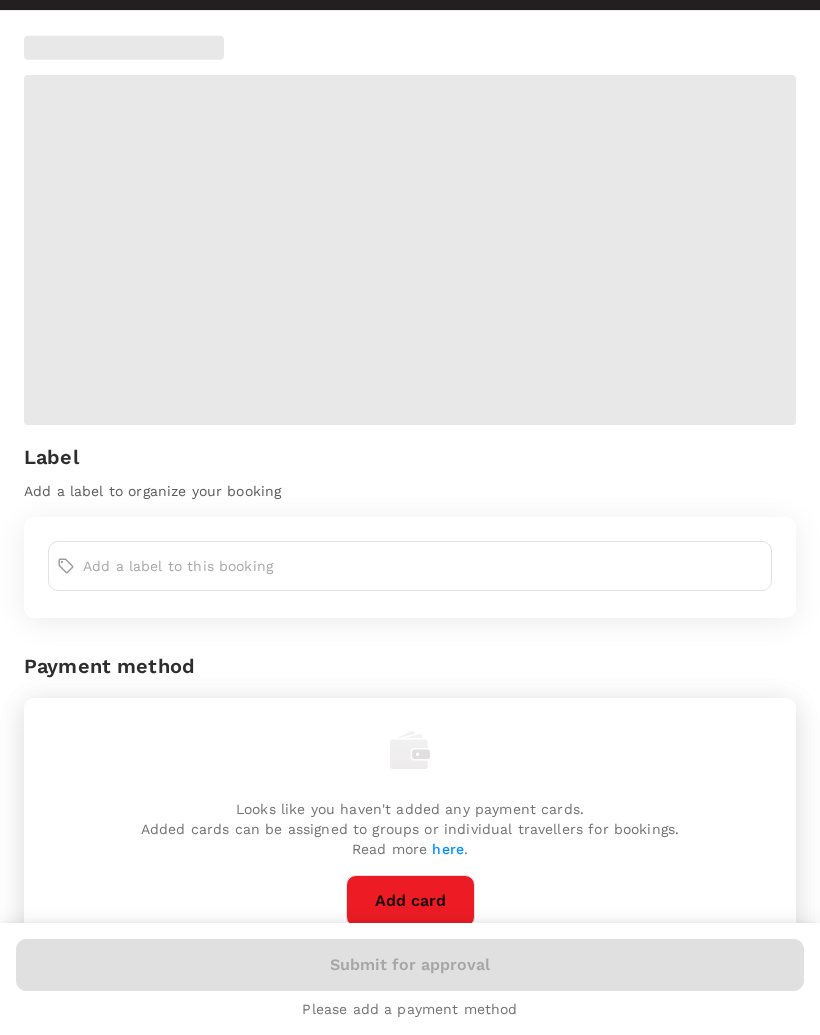 click at bounding box center [423, 566] 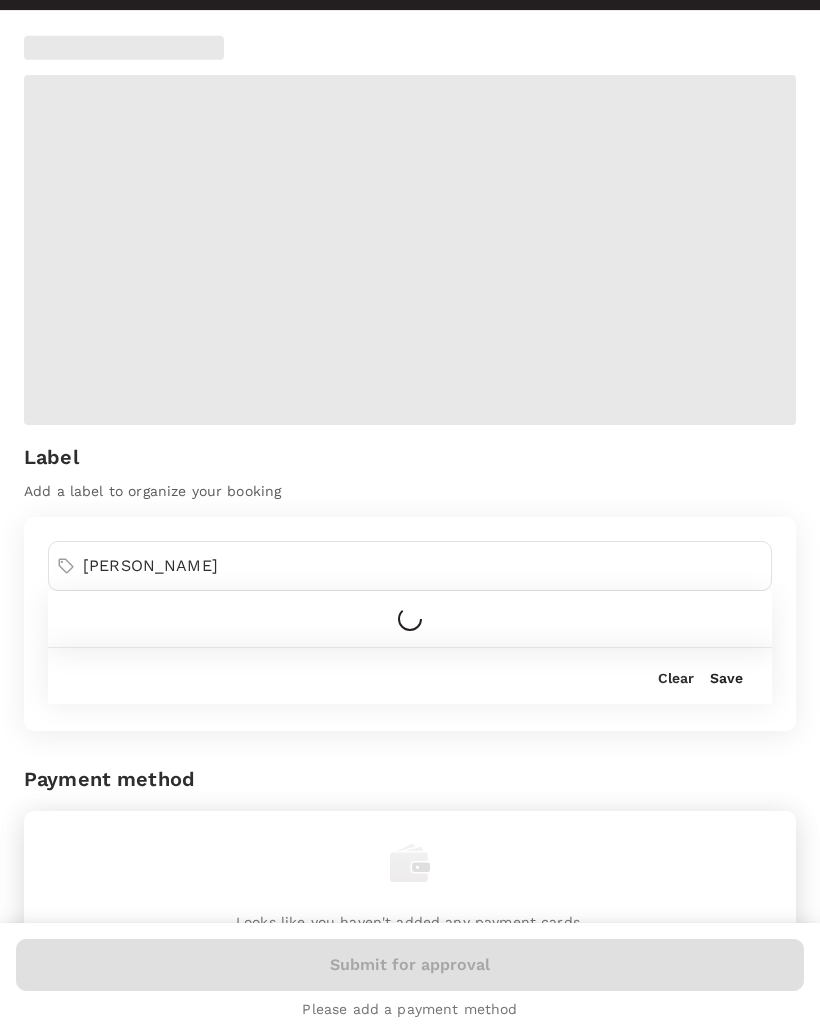 type on "Melk" 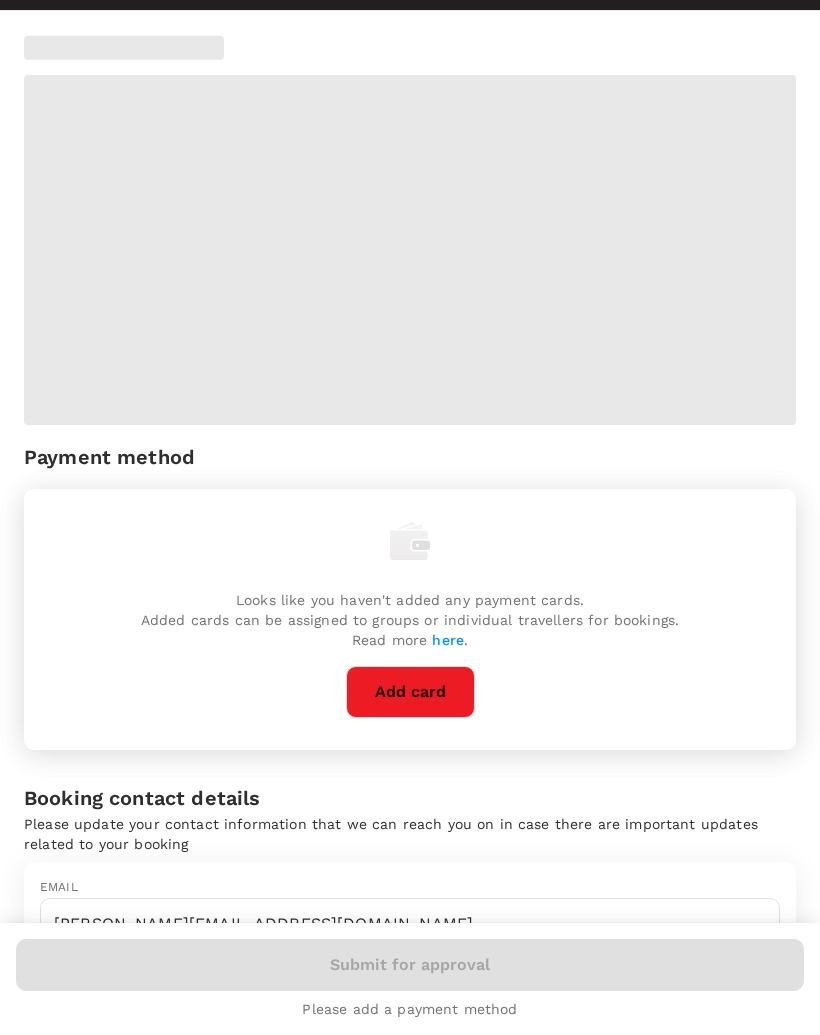 click on "Please add a payment method" at bounding box center (409, 1009) 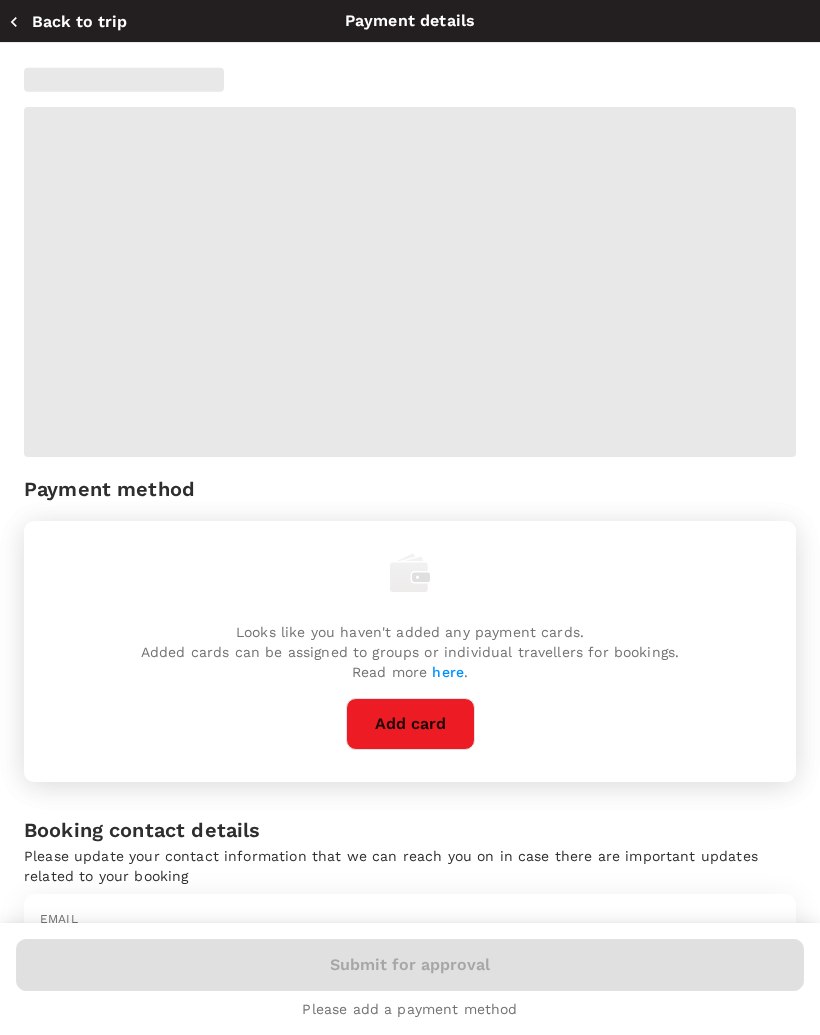 scroll, scrollTop: 0, scrollLeft: 0, axis: both 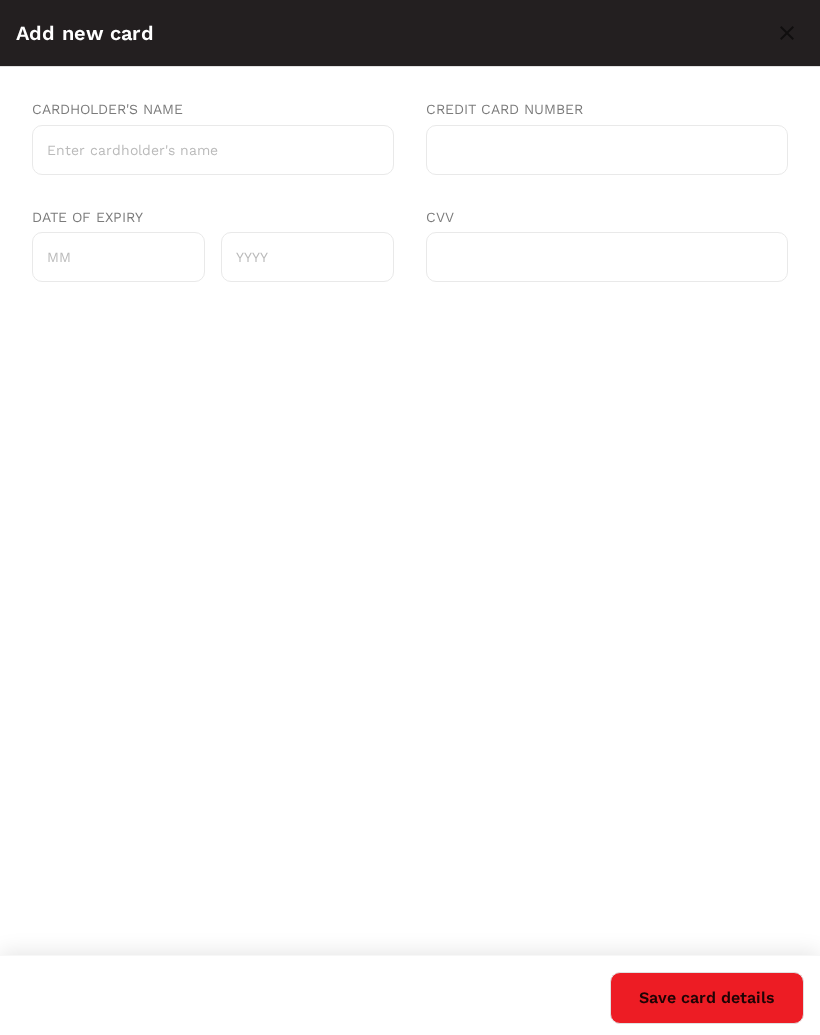click on "Cardholder's name" at bounding box center [213, 150] 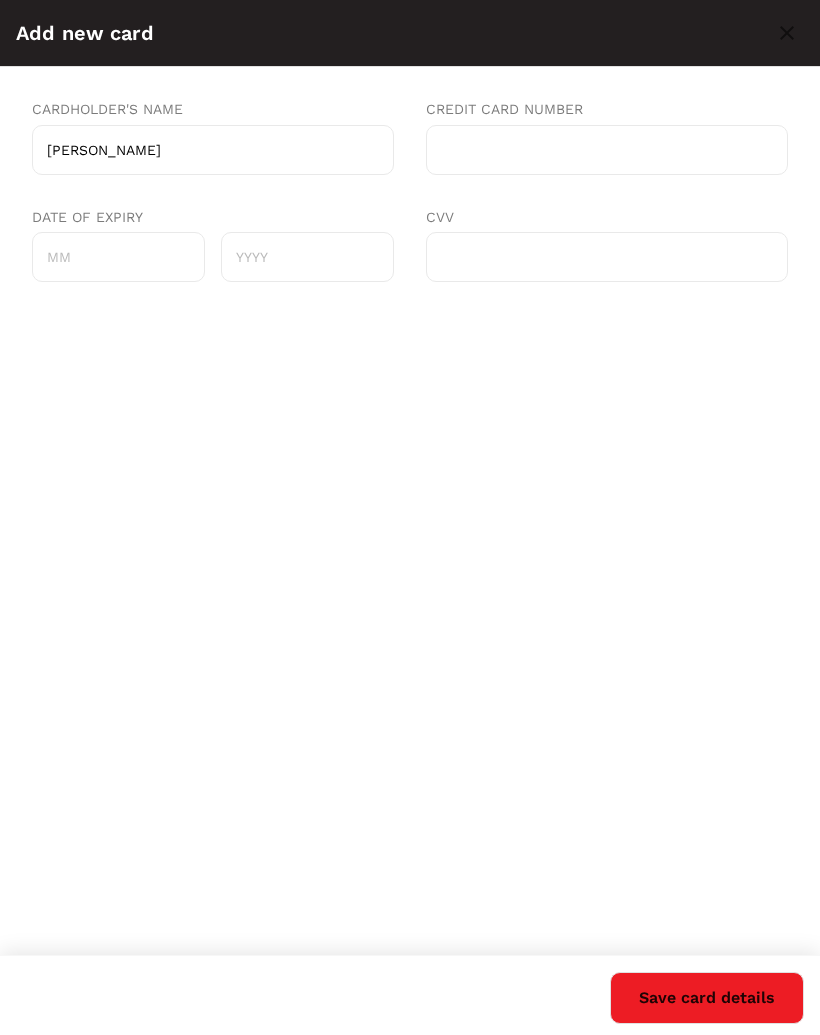 type on "[PERSON_NAME]" 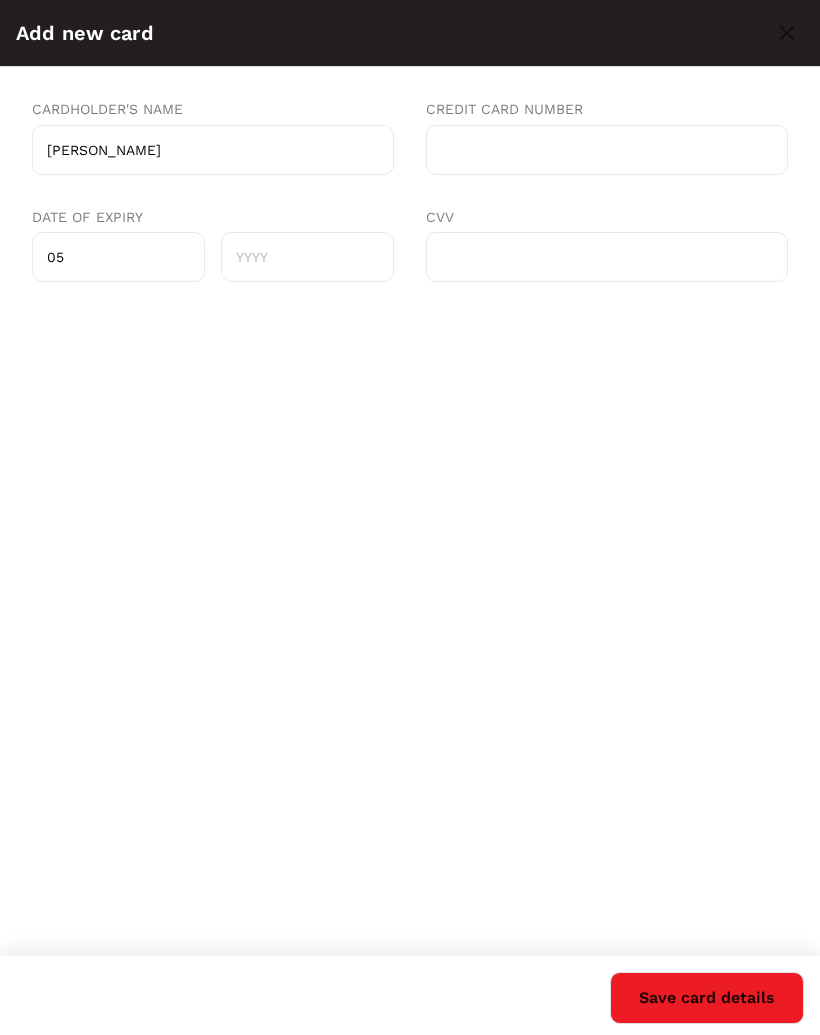 type on "05" 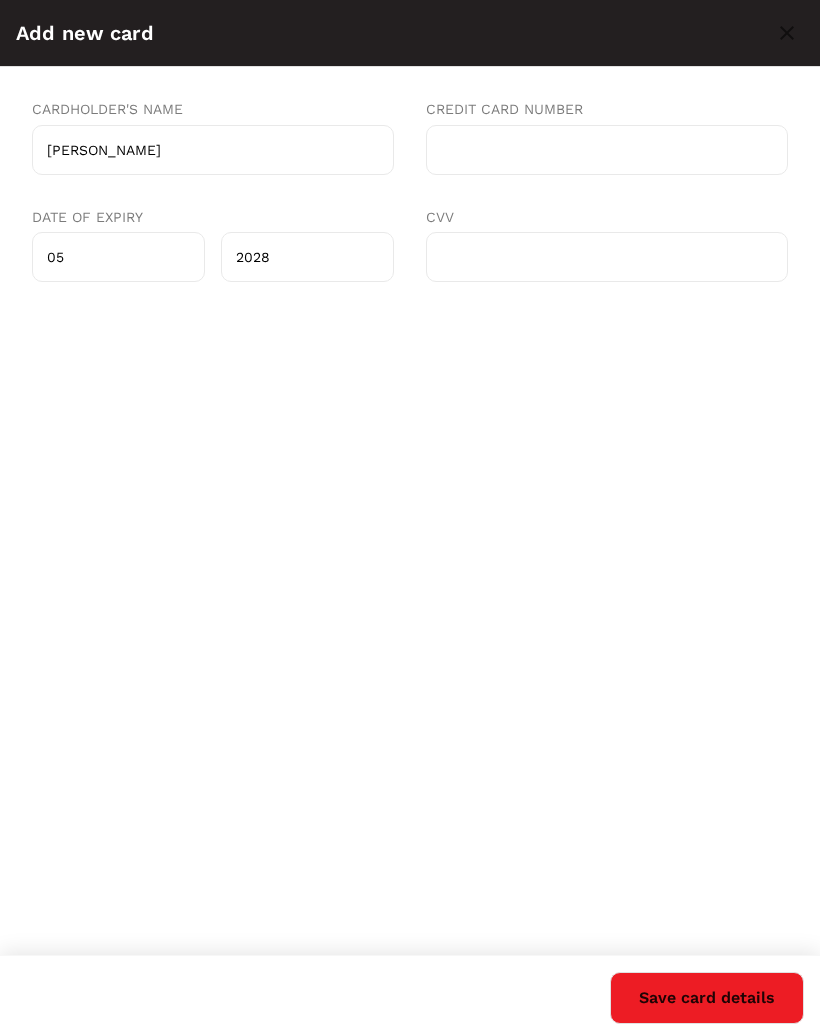 type on "2028" 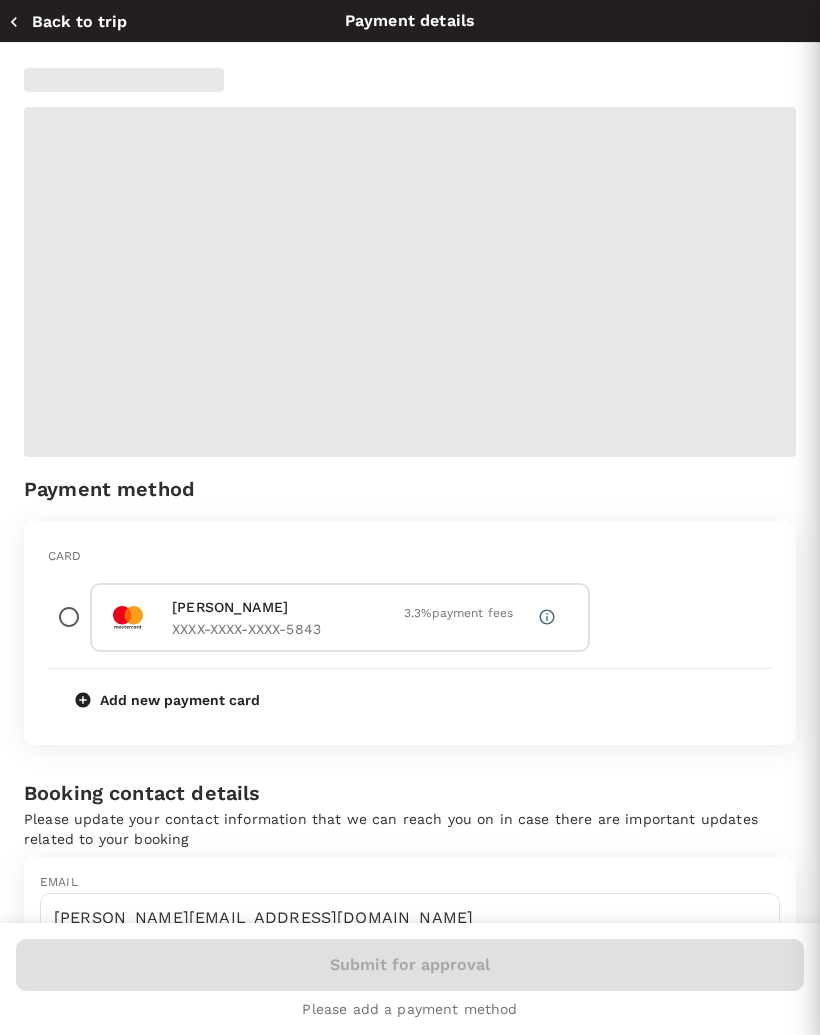 radio on "true" 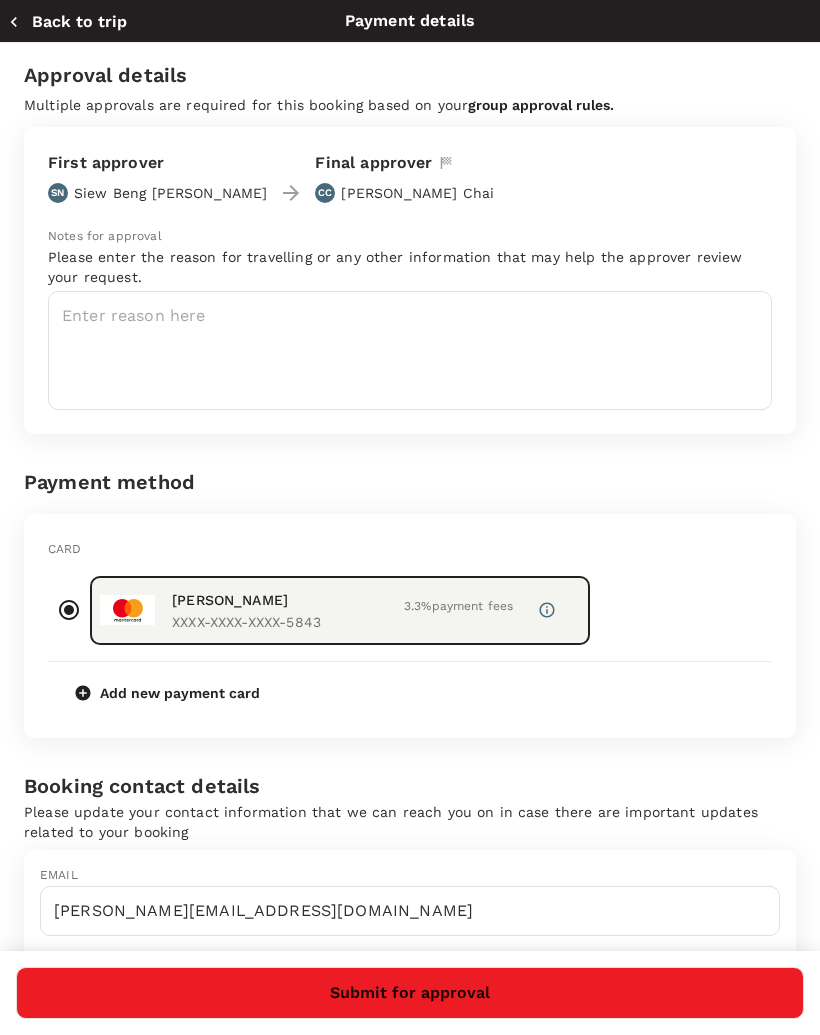 click at bounding box center (410, 350) 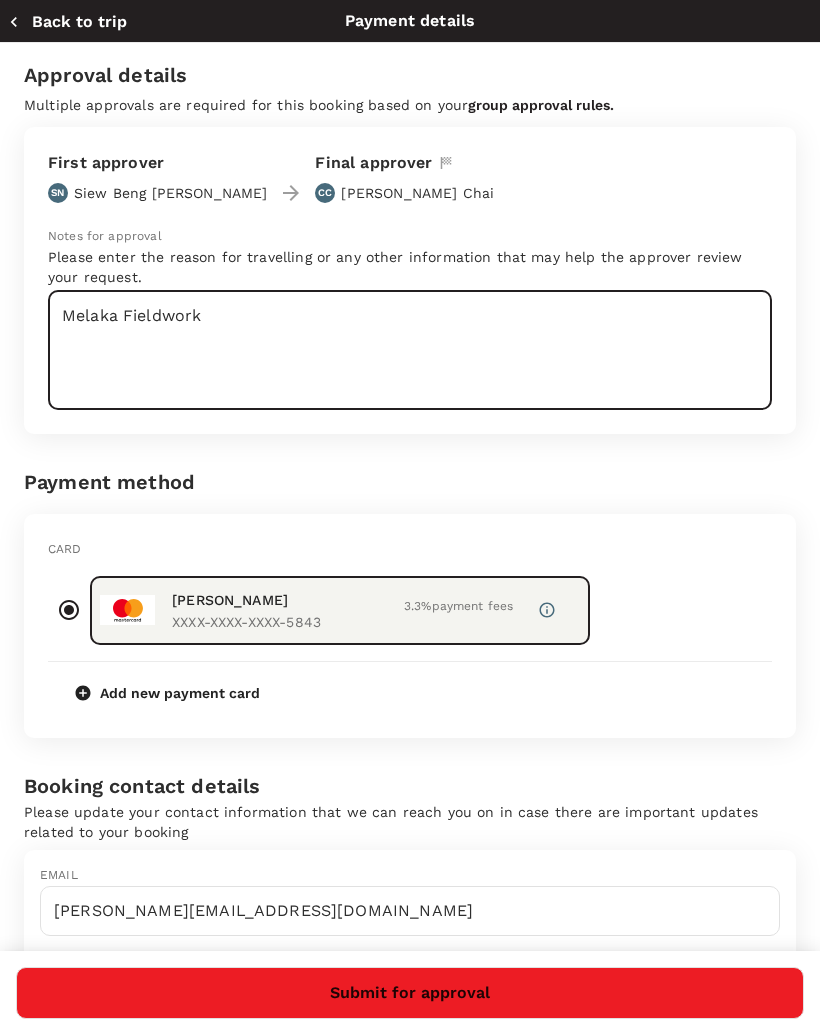 scroll, scrollTop: 0, scrollLeft: 0, axis: both 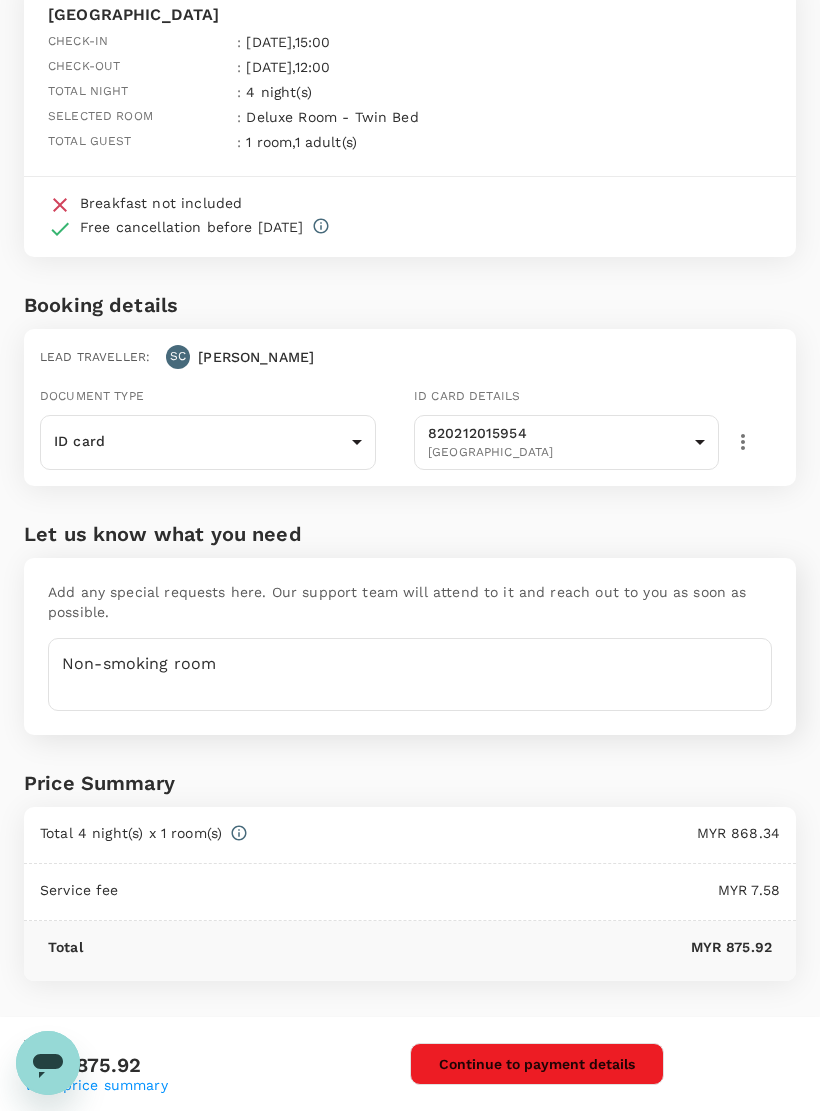click on "View price summary" at bounding box center (96, 1085) 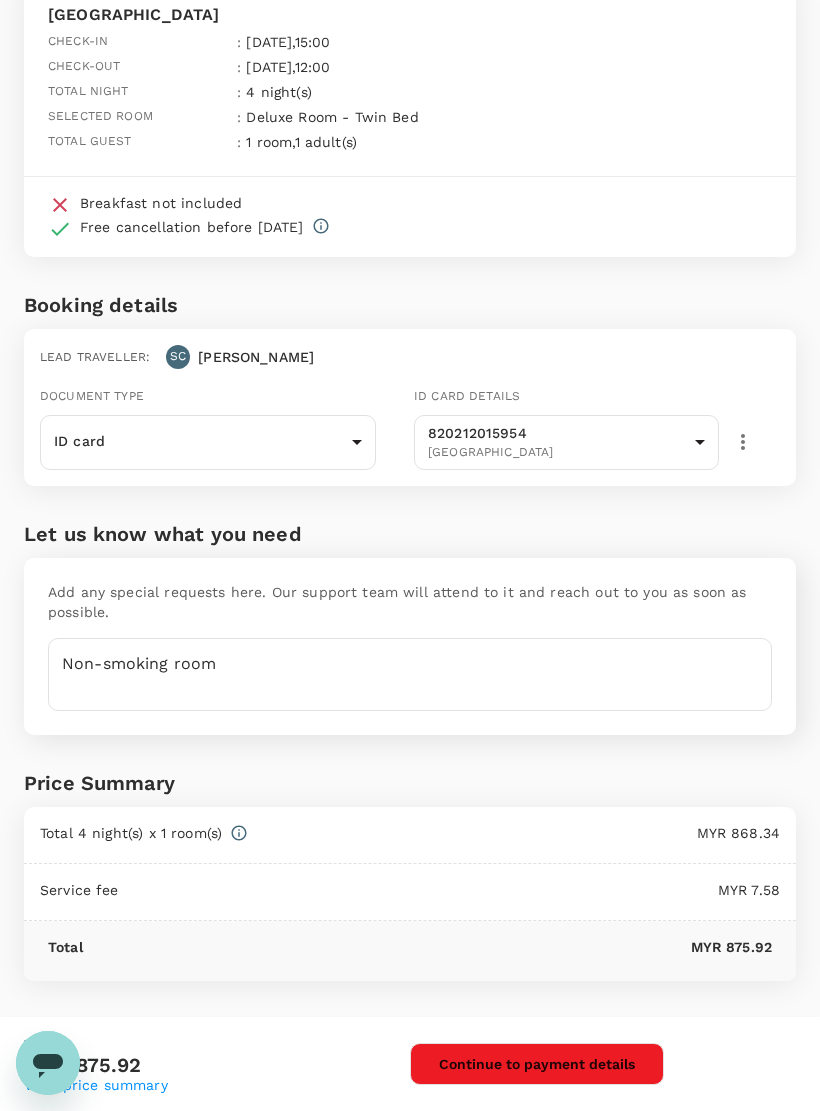 click on "Continue to payment details" at bounding box center [537, 1064] 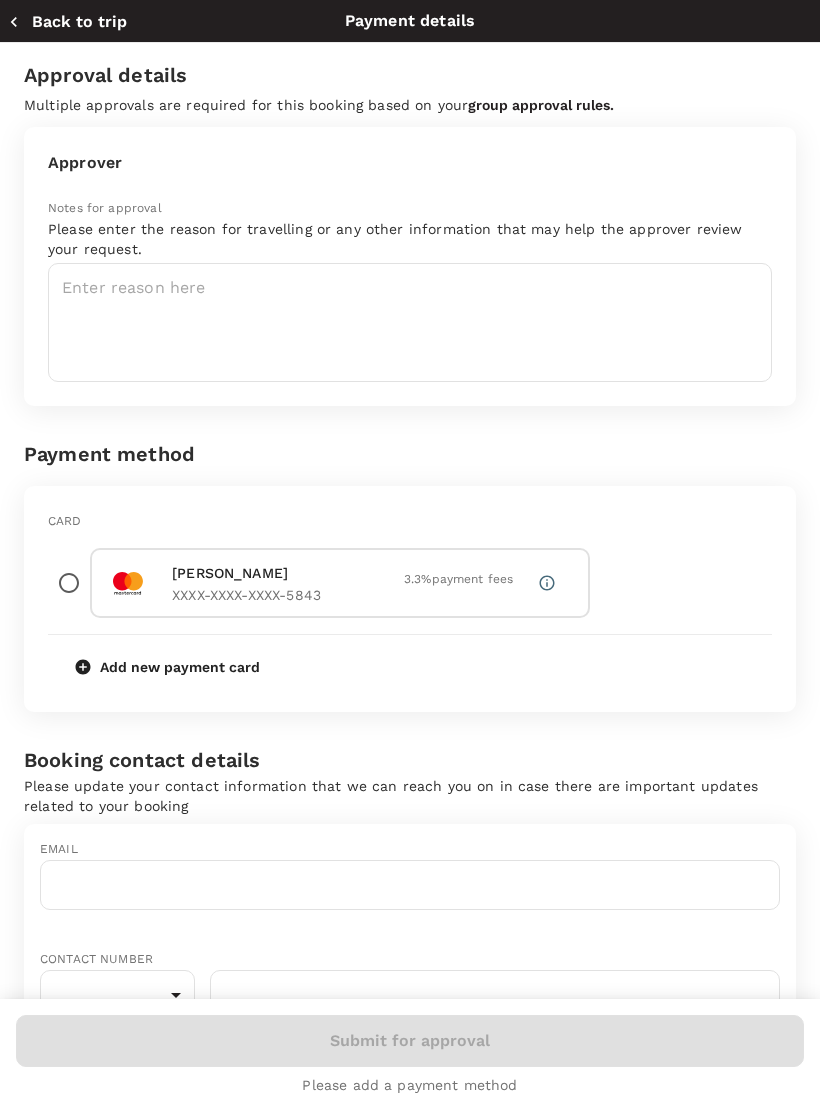 radio on "true" 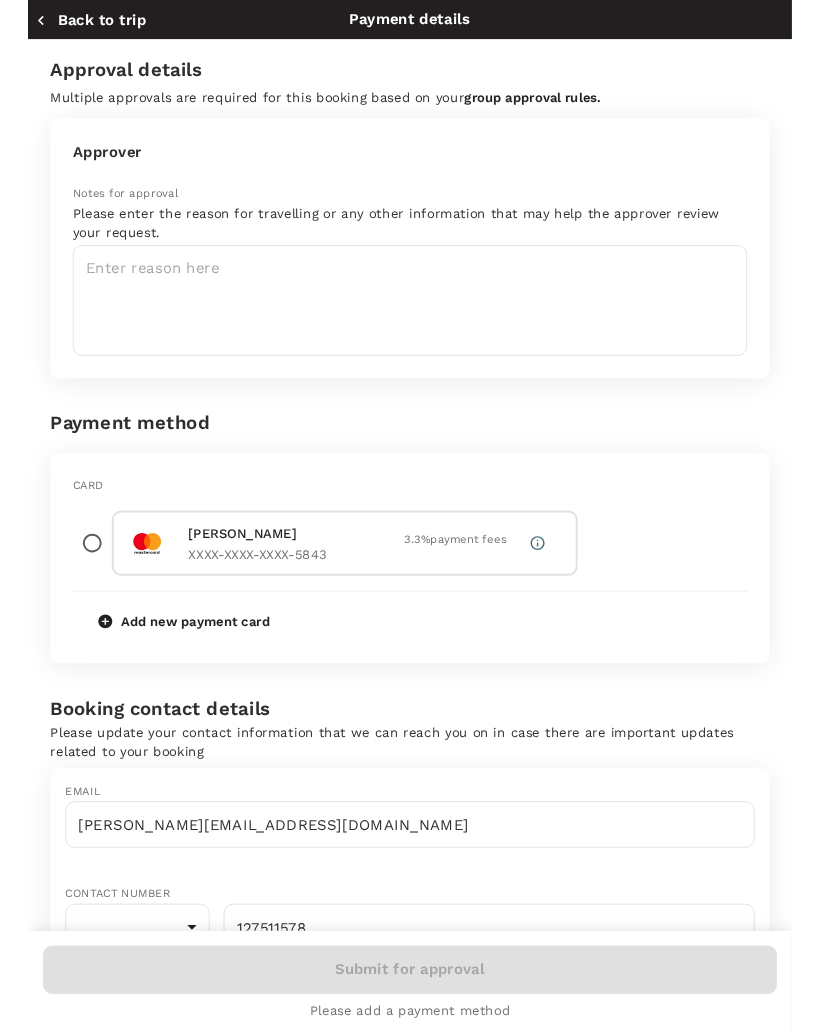 scroll, scrollTop: 180, scrollLeft: 0, axis: vertical 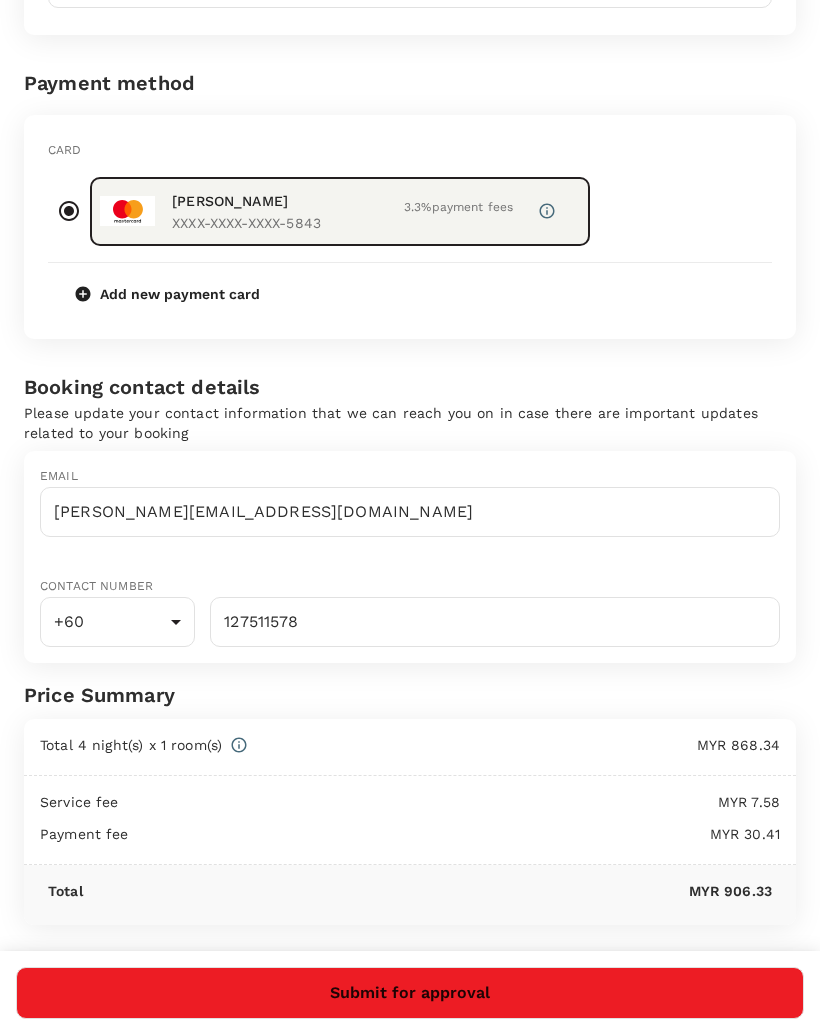 click on "MYR 868.34" at bounding box center [514, 745] 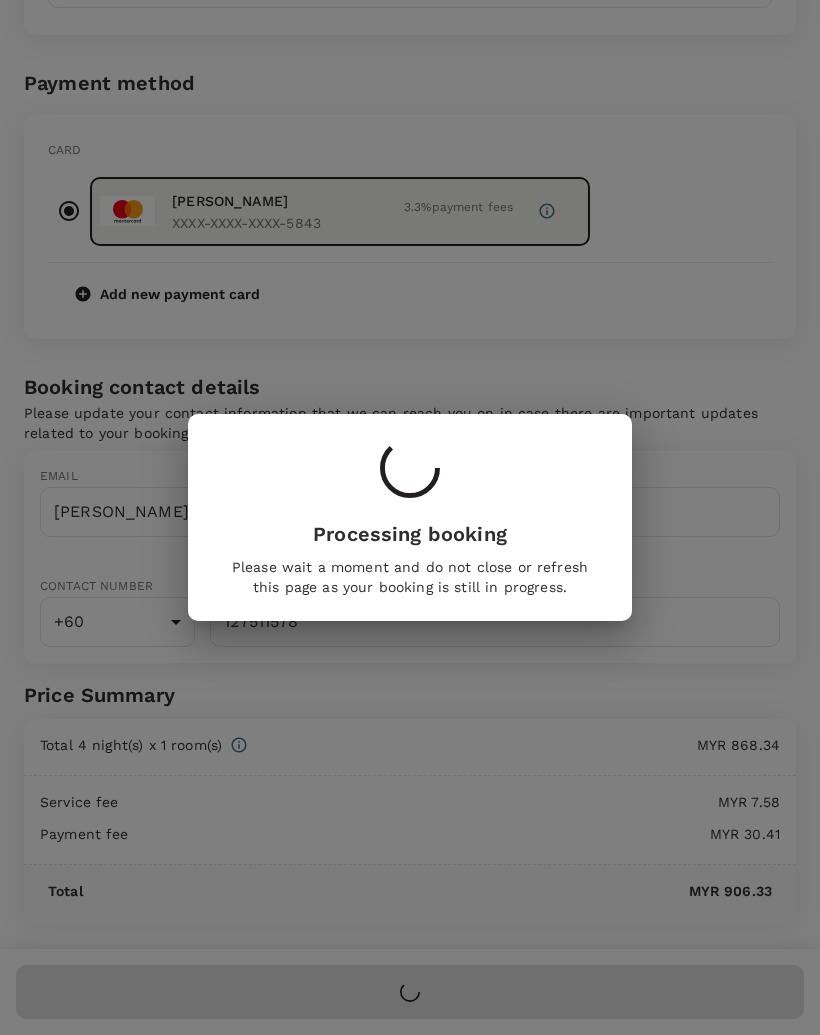 click on "Processing booking Please wait a moment and do not close or refresh this page as your booking is still in progress." at bounding box center [410, 517] 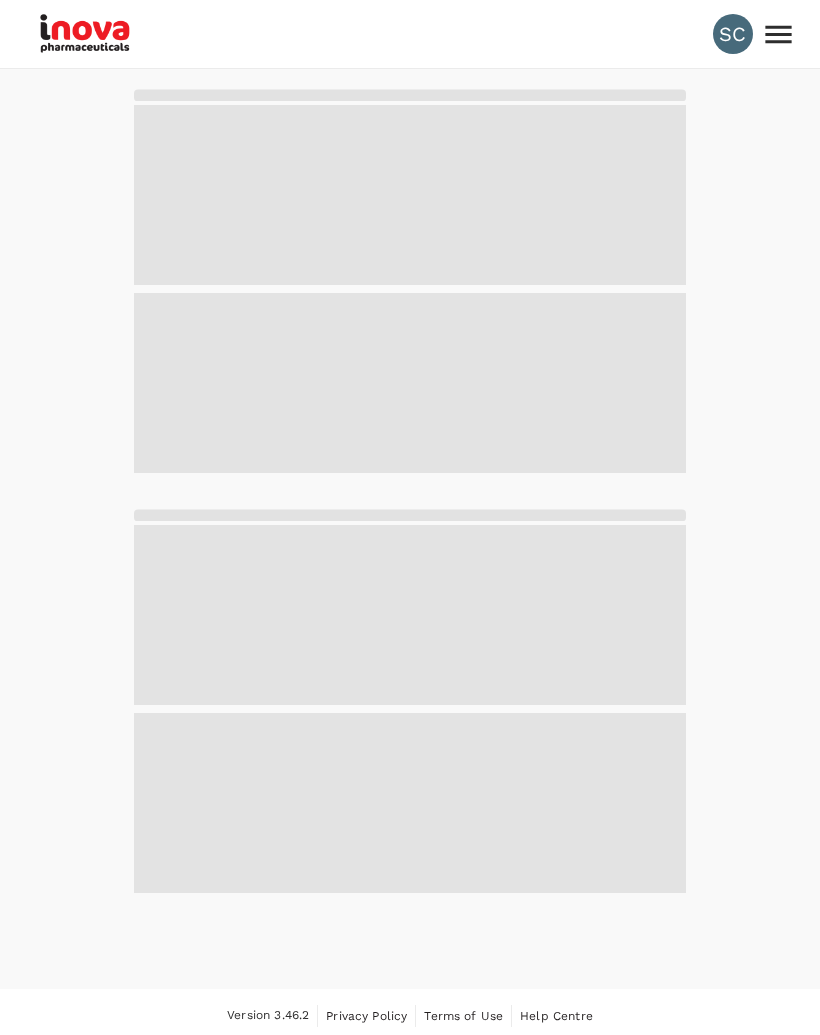 scroll, scrollTop: 0, scrollLeft: 0, axis: both 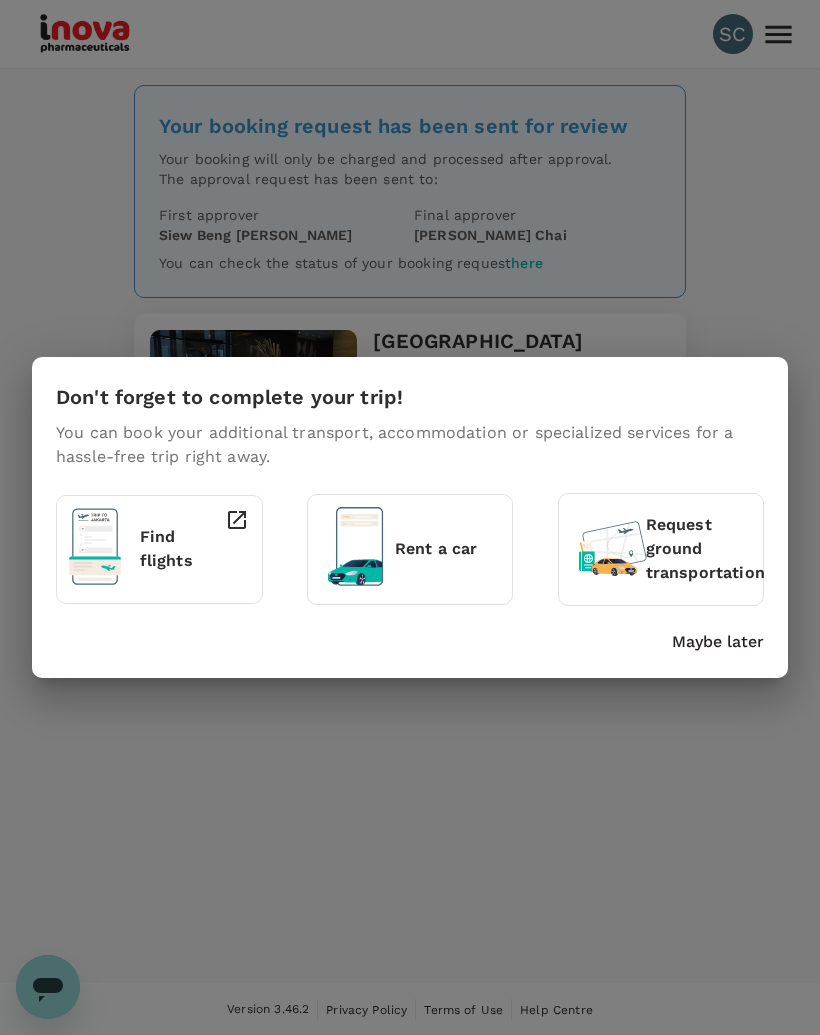 click on "Maybe later" at bounding box center [718, 642] 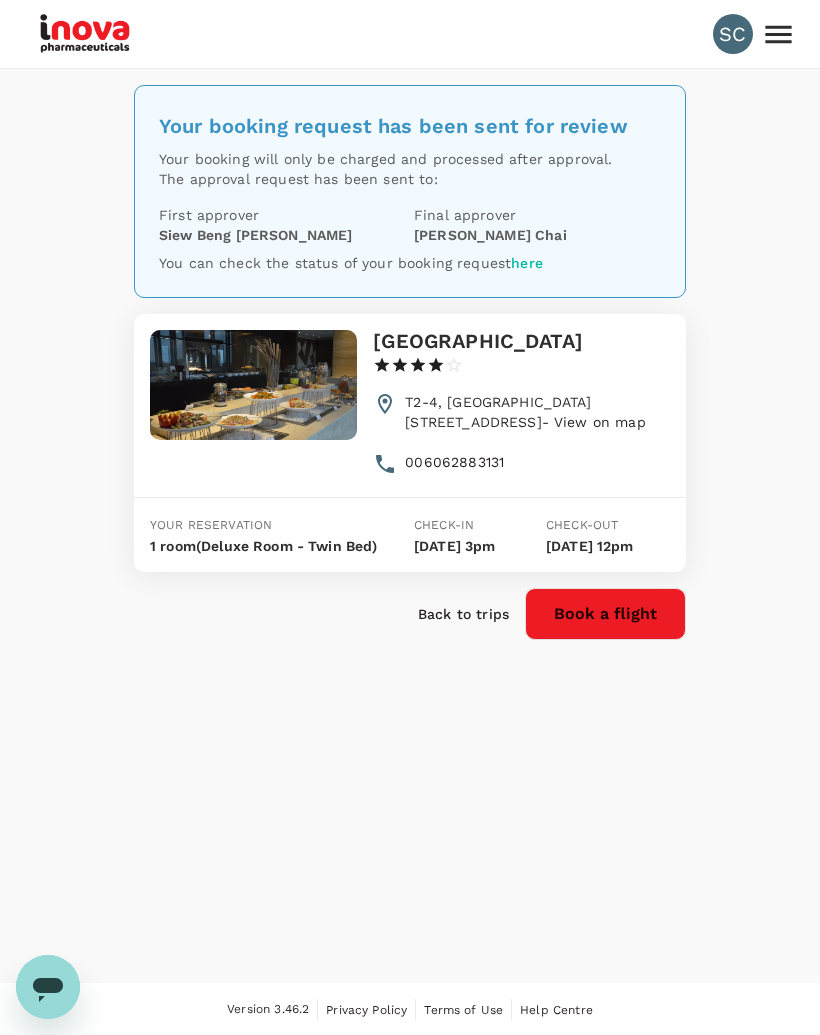 click on "T2-4, [GEOGRAPHIC_DATA][STREET_ADDRESS]  -   View on map" at bounding box center (525, 412) 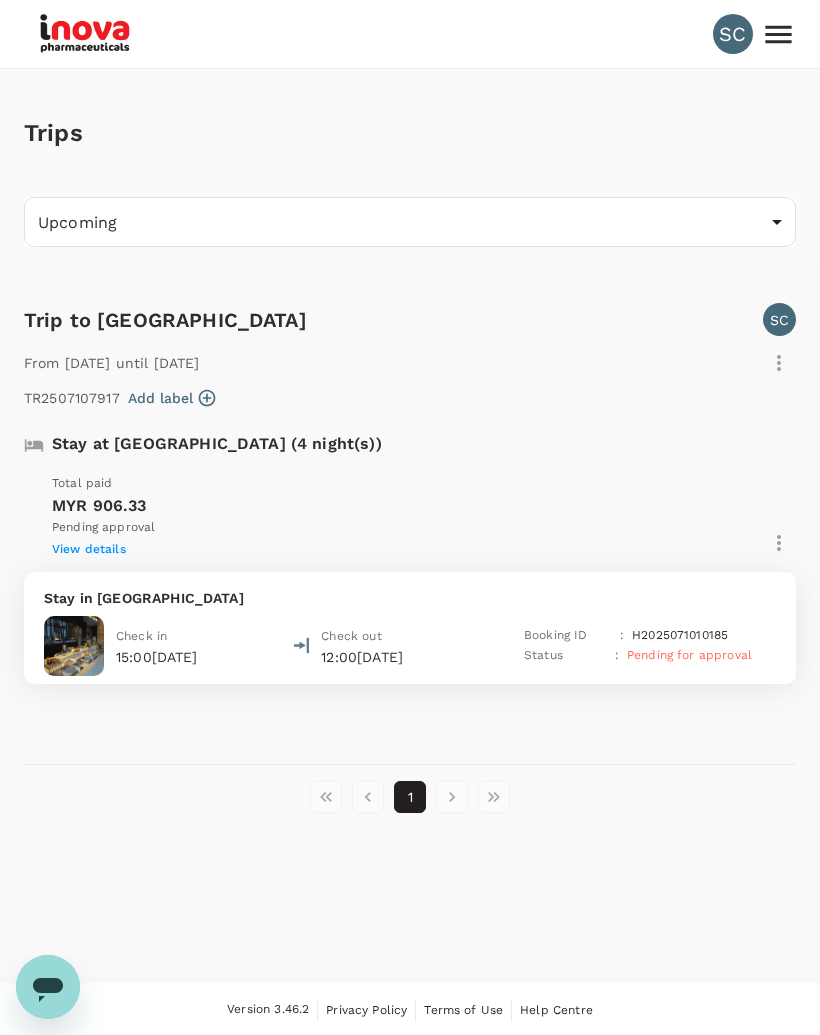 scroll, scrollTop: 25, scrollLeft: 0, axis: vertical 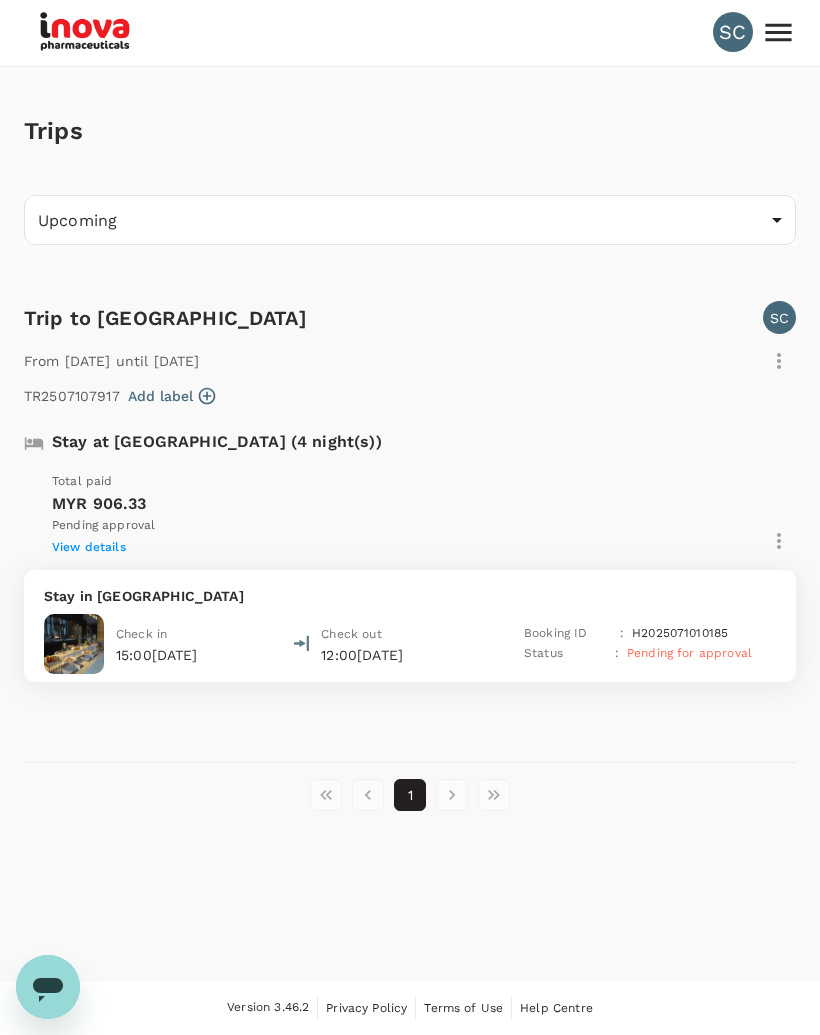 click on "View details" at bounding box center [89, 547] 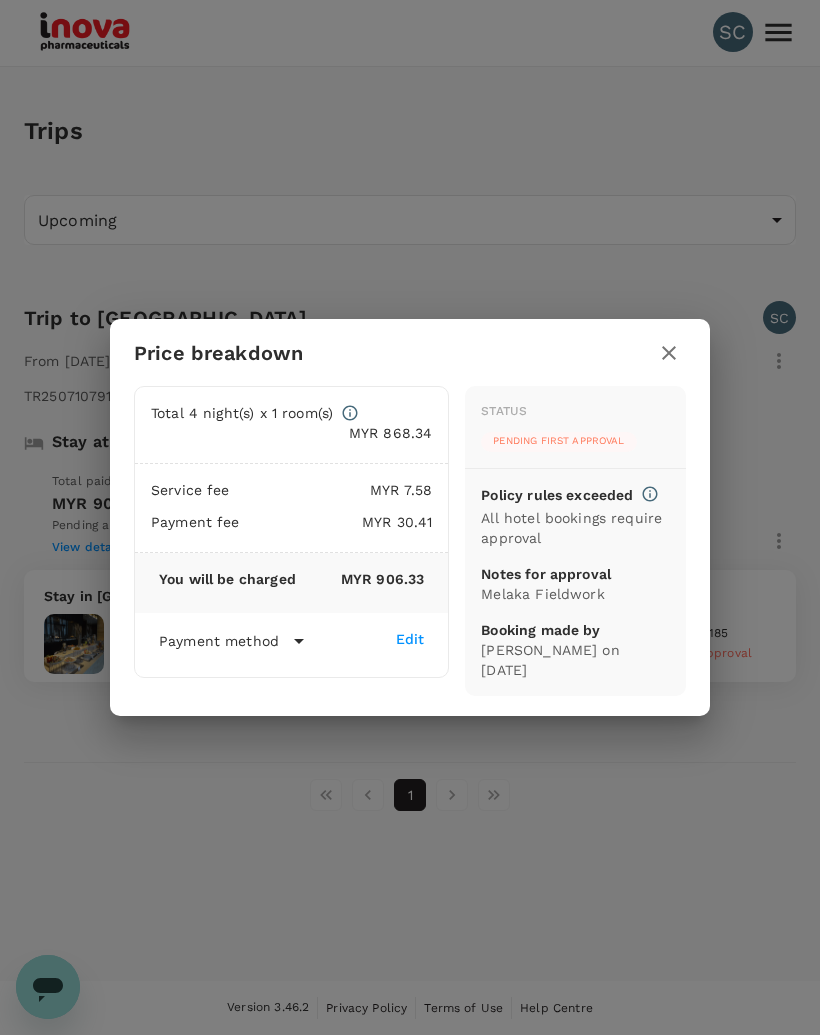 click 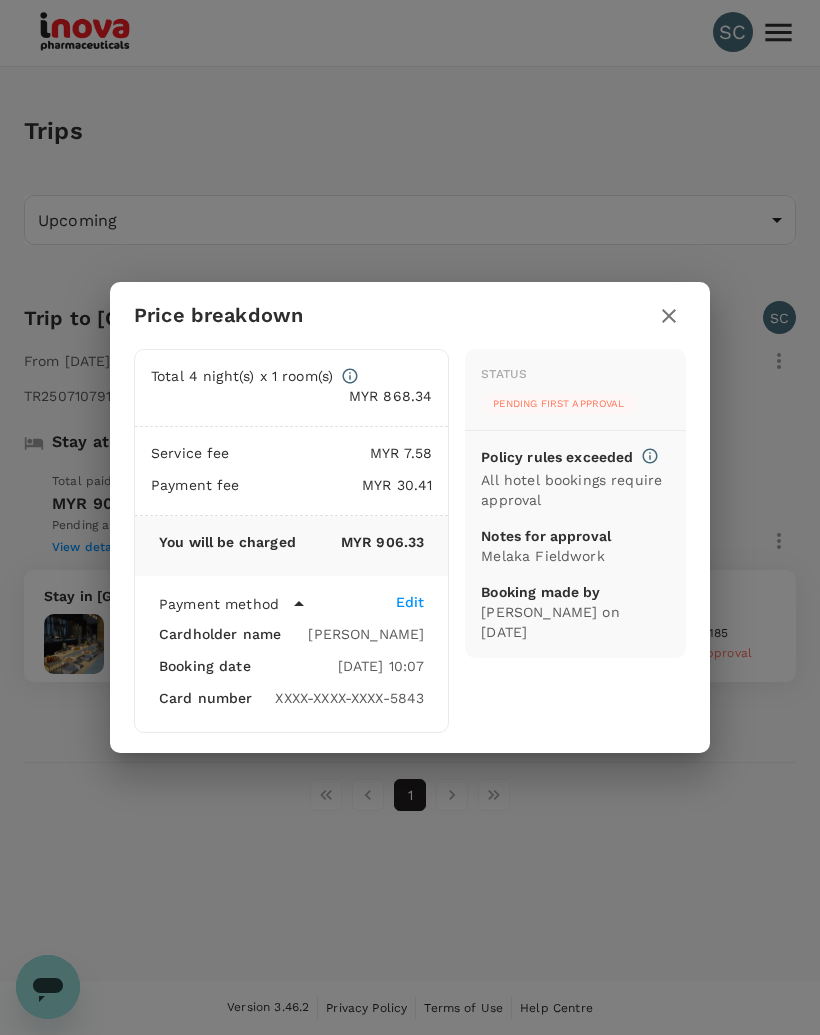 click on "Payment method" at bounding box center [277, 604] 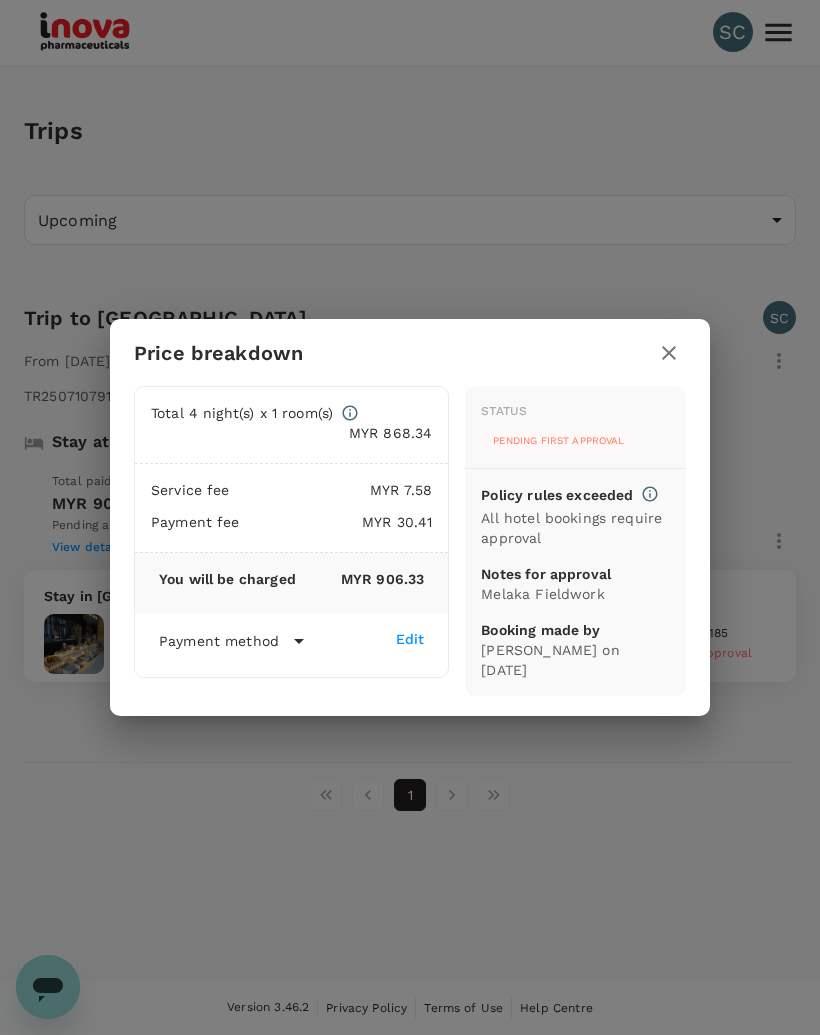 click 